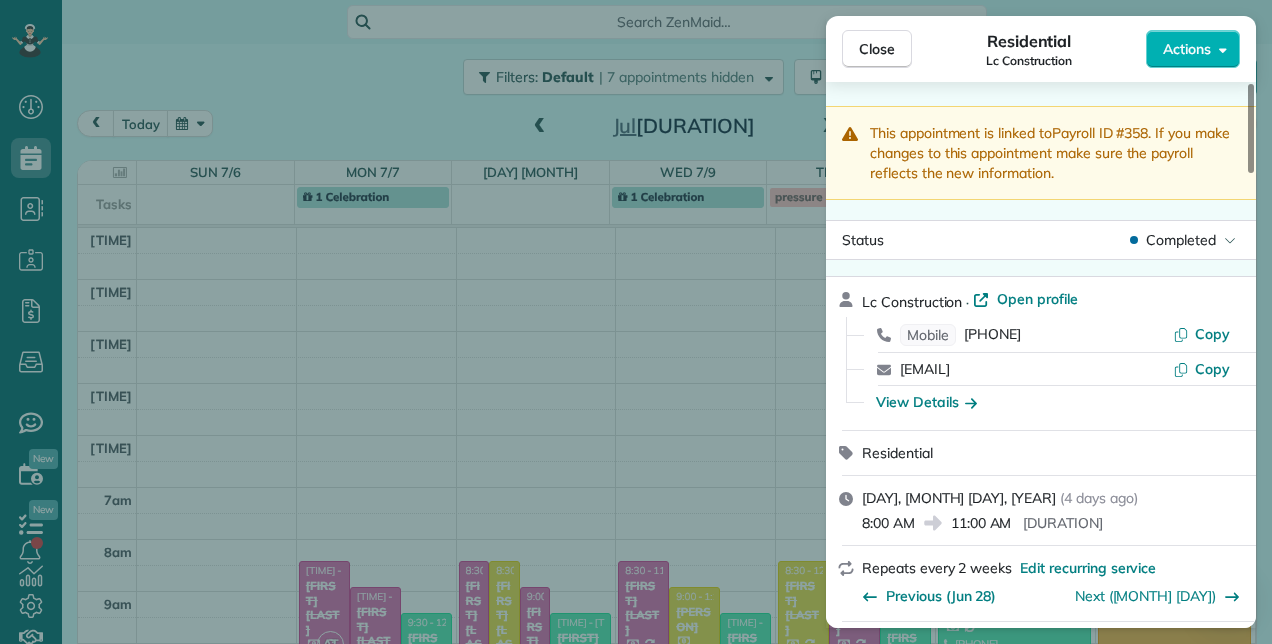 scroll, scrollTop: 0, scrollLeft: 0, axis: both 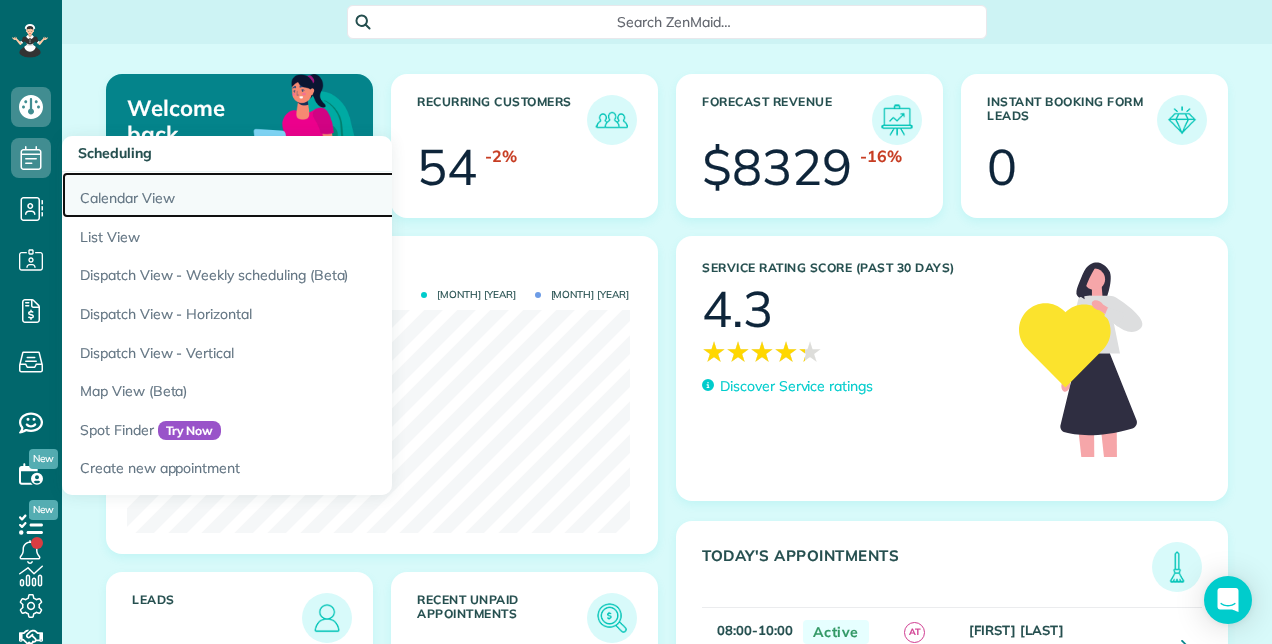 click on "Calendar View" at bounding box center (312, 195) 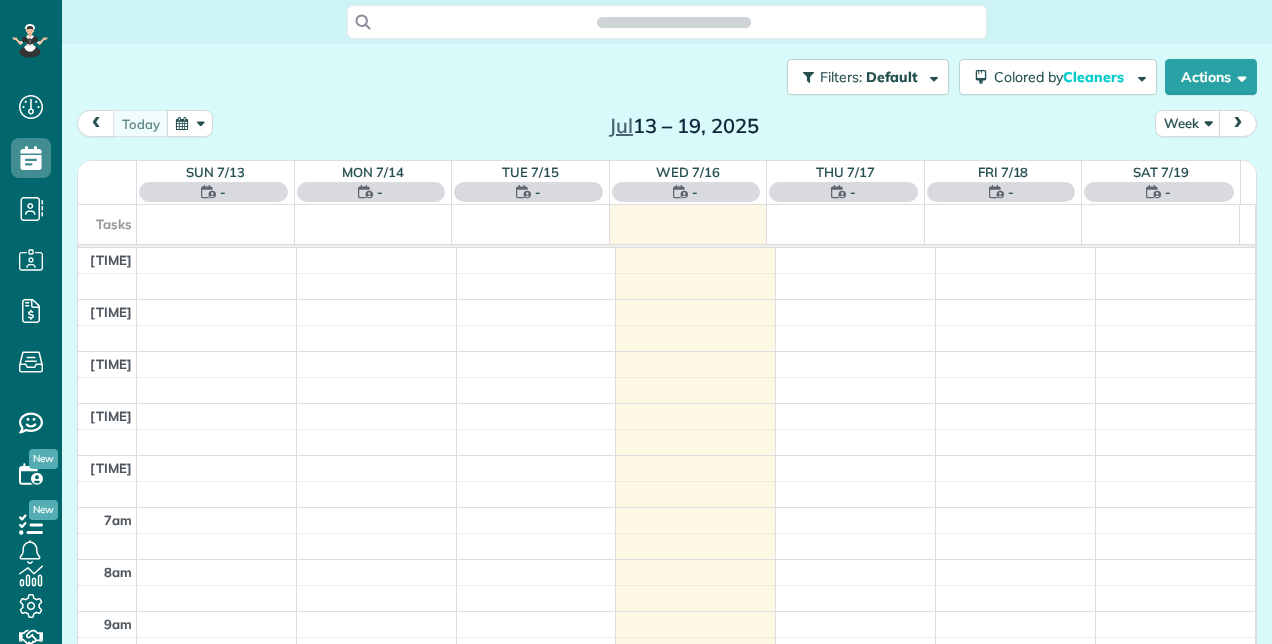 scroll, scrollTop: 0, scrollLeft: 0, axis: both 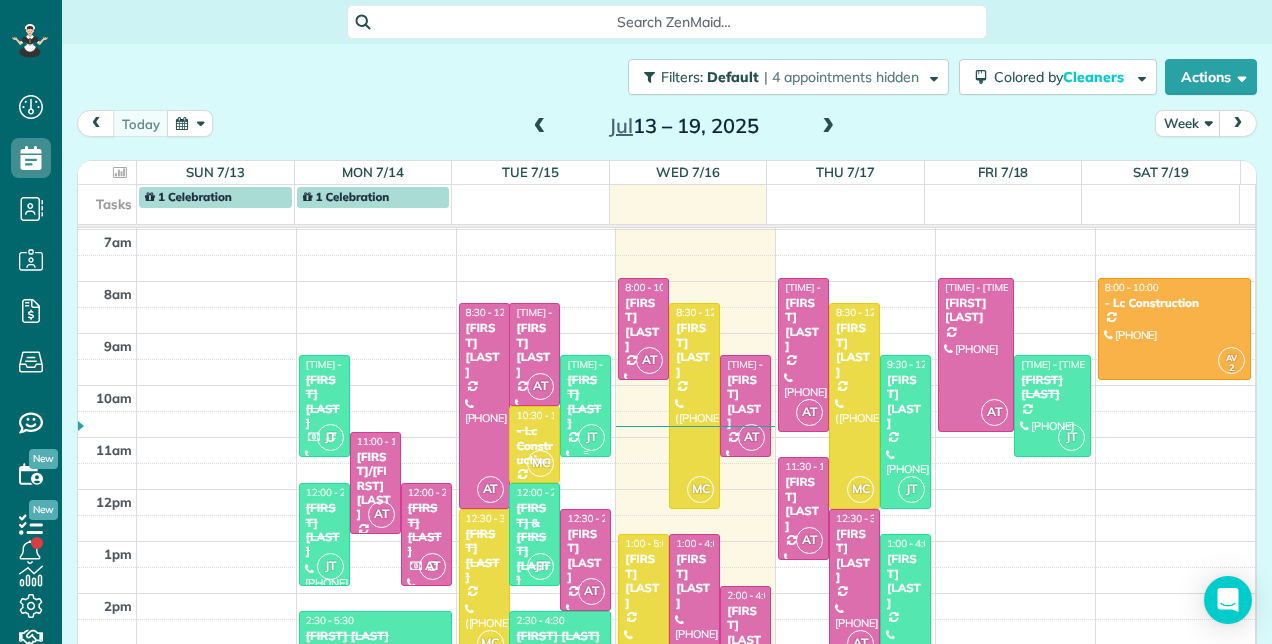 click on "[FIRST] [LAST]" at bounding box center (585, 402) 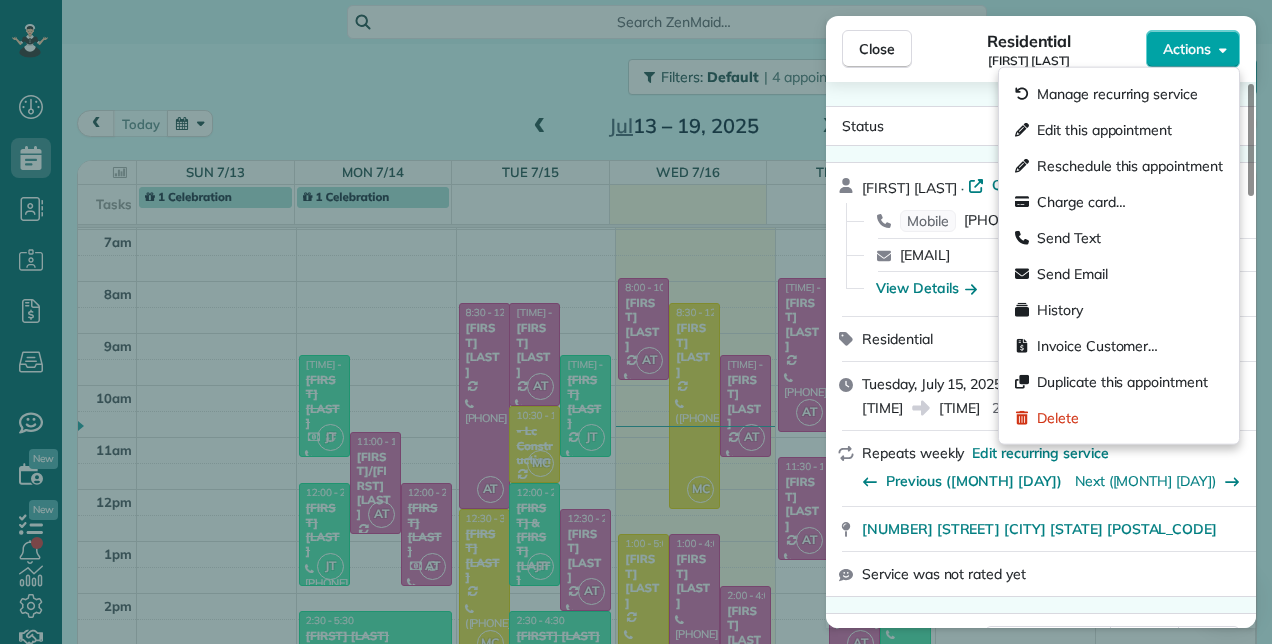 click on "Actions" at bounding box center [1193, 49] 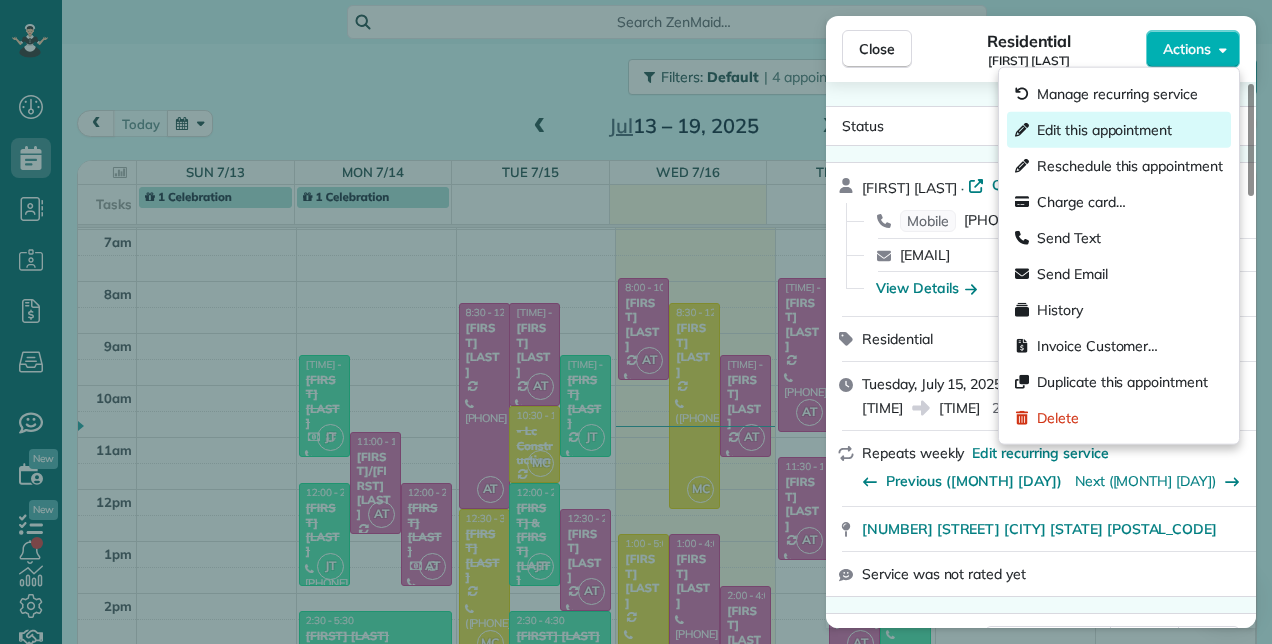 click on "Edit this appointment" at bounding box center (1104, 130) 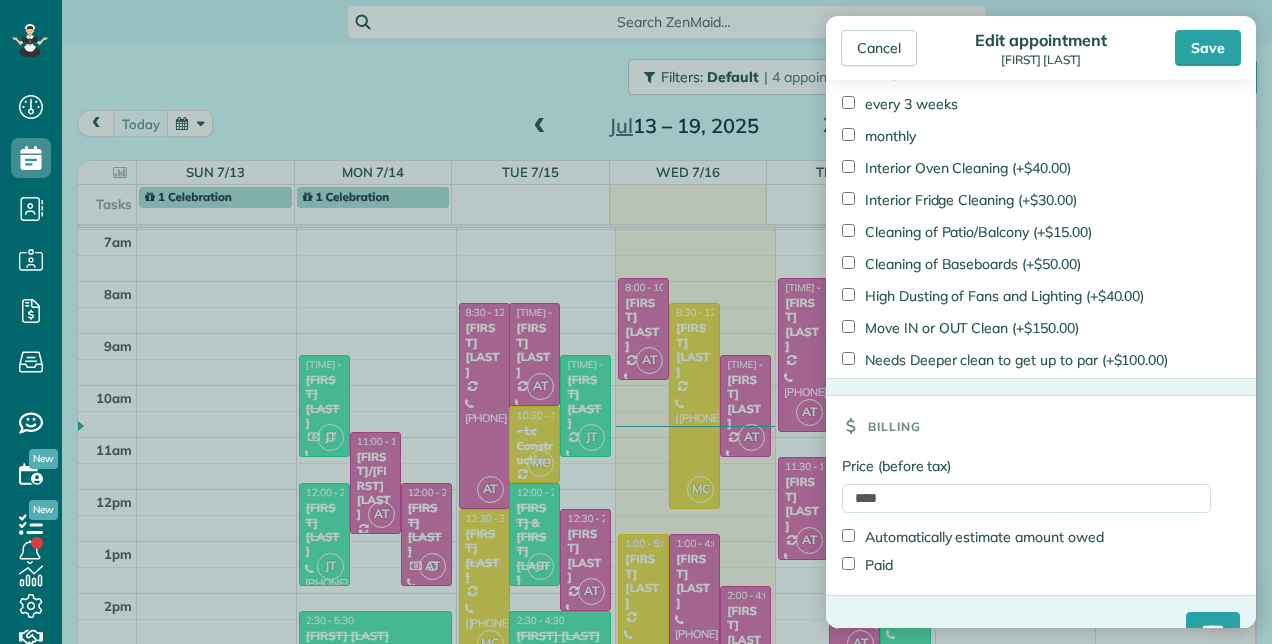 scroll, scrollTop: 1618, scrollLeft: 0, axis: vertical 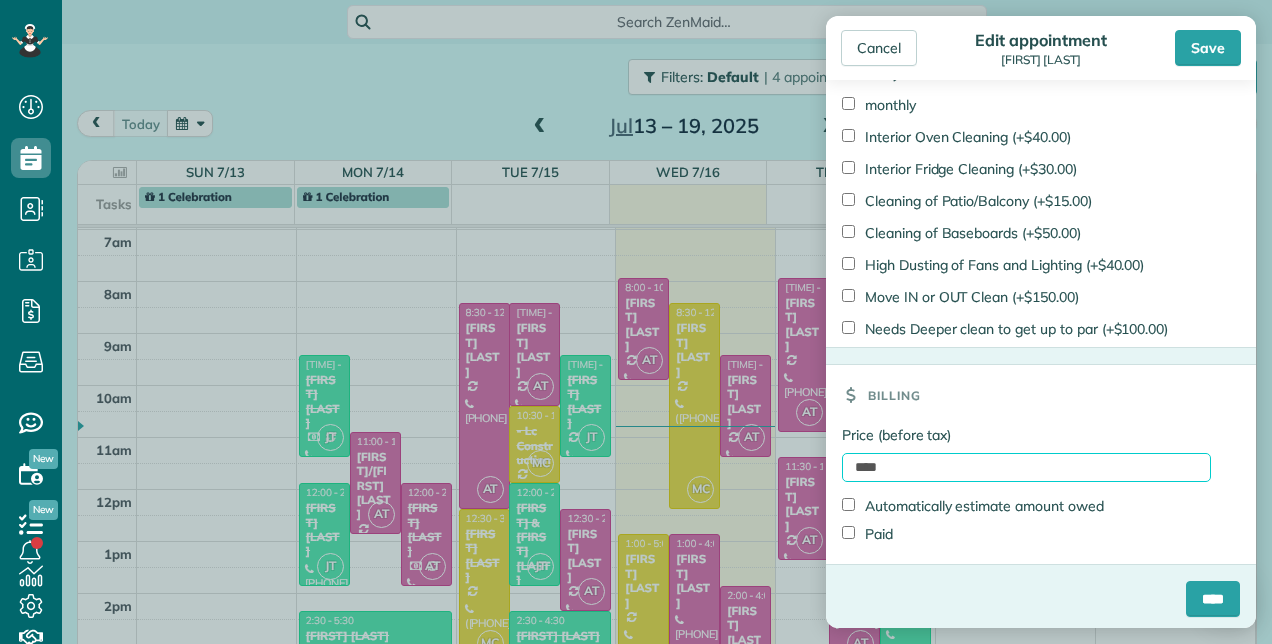 click on "****" at bounding box center (1026, 467) 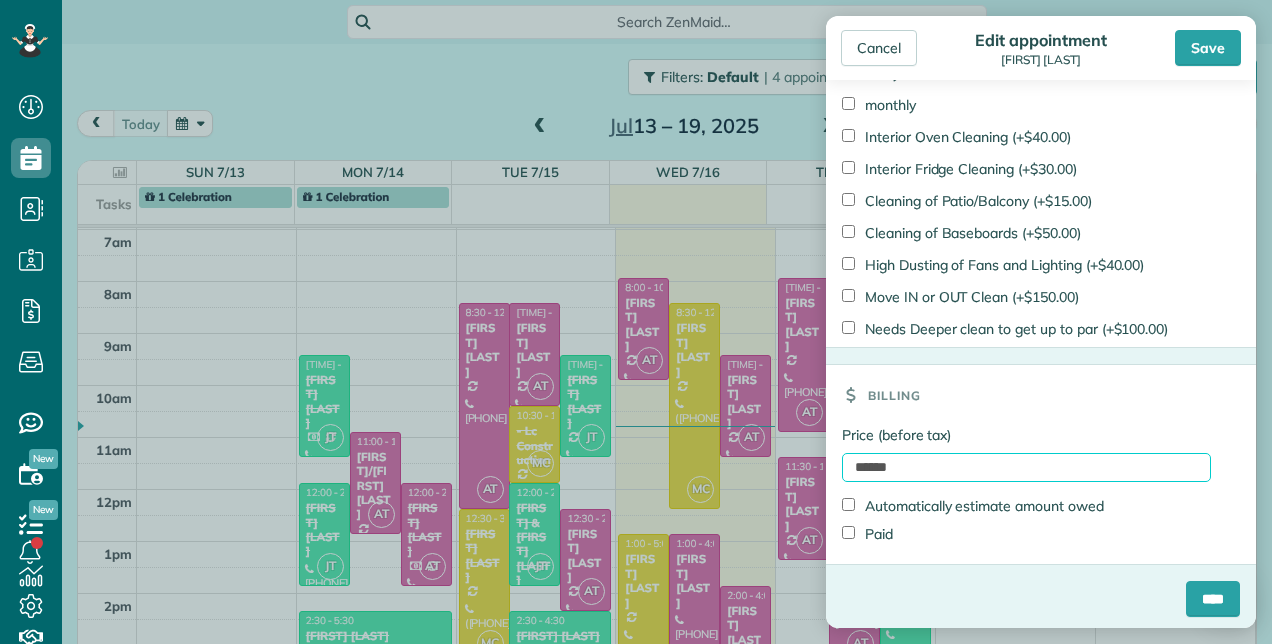 type on "******" 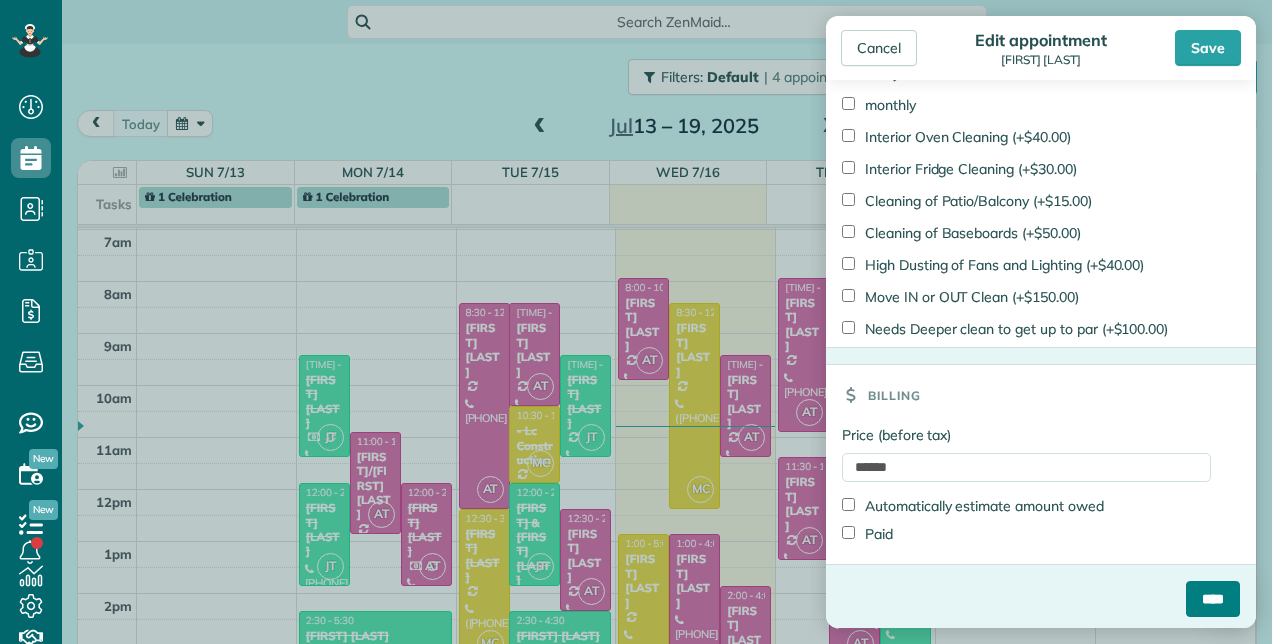 click on "****" at bounding box center (1213, 599) 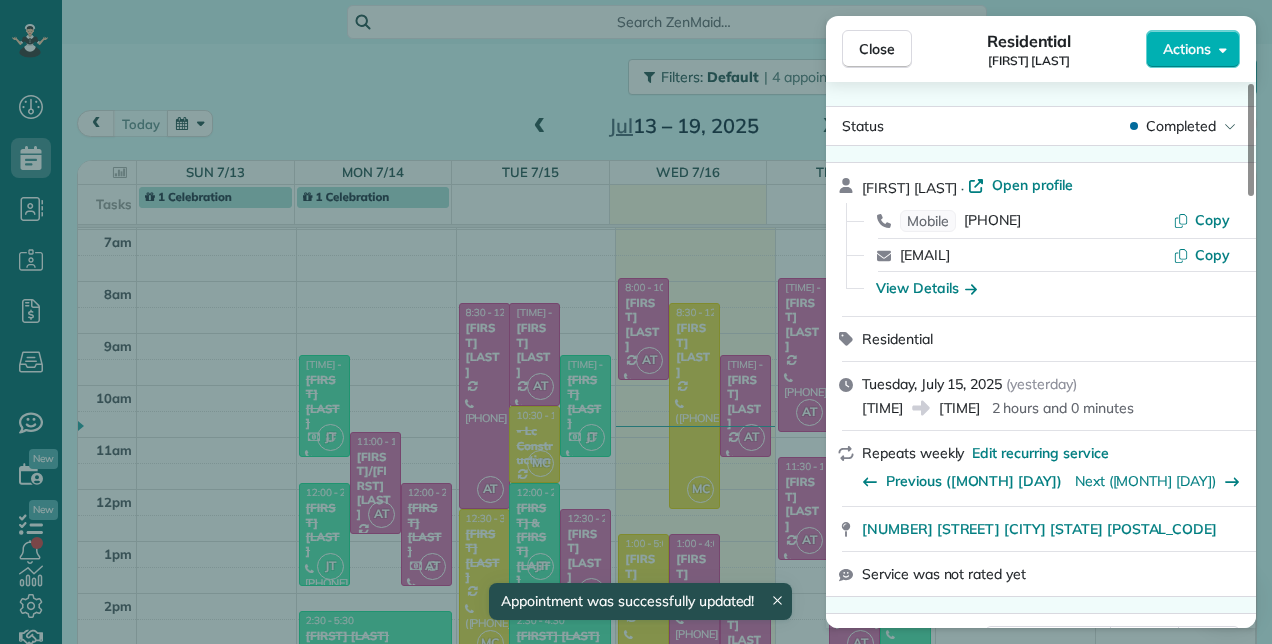 click on "Close Residential Linda DeSimone Actions Status Completed Linda DeSimone · Open profile Mobile (561) 926-3067 Copy lindaslastcall@aol.com Copy View Details Residential Tuesday, July 15, 2025 ( yesterday ) 9:30 AM 11:30 AM 2 hours and 0 minutes Repeats weekly Edit recurring service Previous (Jul 08) Next (Jul 21) 12599 Kettle River Pass Boynton Beach FL 33437 Service was not rated yet Cleaners Time in and out Assign Invite Team No team assigned yet Cleaners JSC CLEANING TEAM   9:42 AM 11:57 AM Checklist Try Now Keep this appointment up to your standards. Stay on top of every detail, keep your cleaners organised, and your client happy. Assign a checklist Watch a 5 min demo Billing Billing actions Price $0.00 Overcharge $0.00 Discount $0.00 Coupon discount - Primary tax - Secondary tax - Total appointment price $0.00 Tips collected New feature! $0.00 Mark as paid Total including tip $0.00 Get paid online in no-time! Send an invoice and reward your cleaners with tips Charge customer credit card No Rental Prep No" at bounding box center (636, 322) 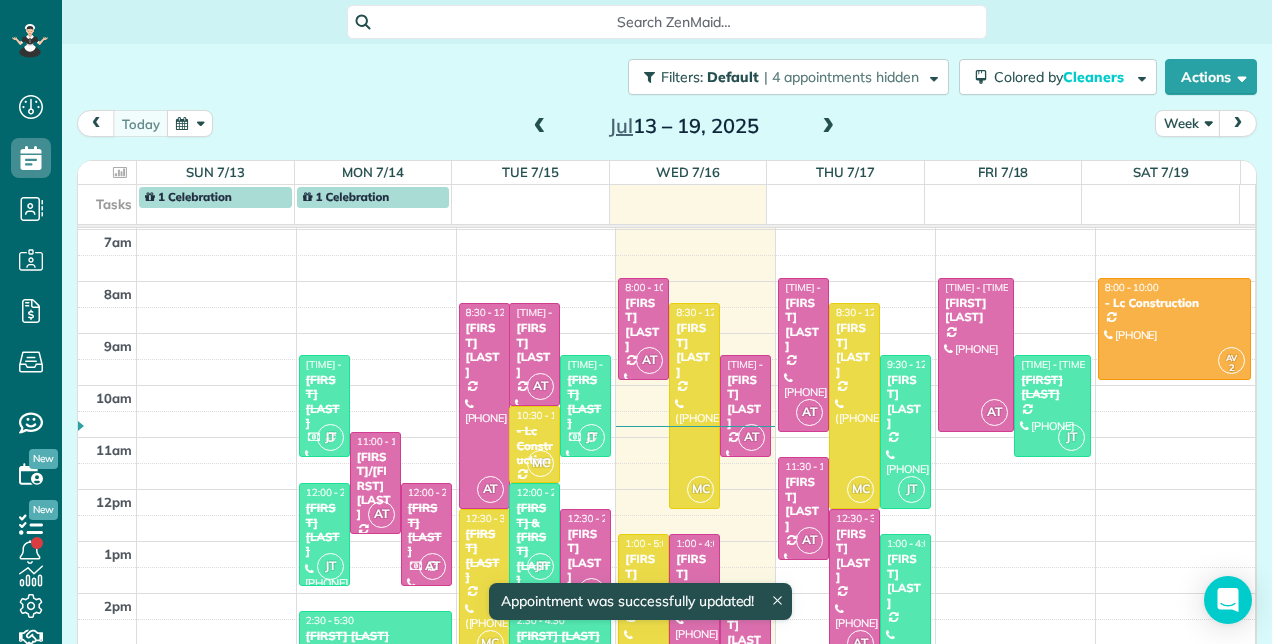 click at bounding box center (540, 127) 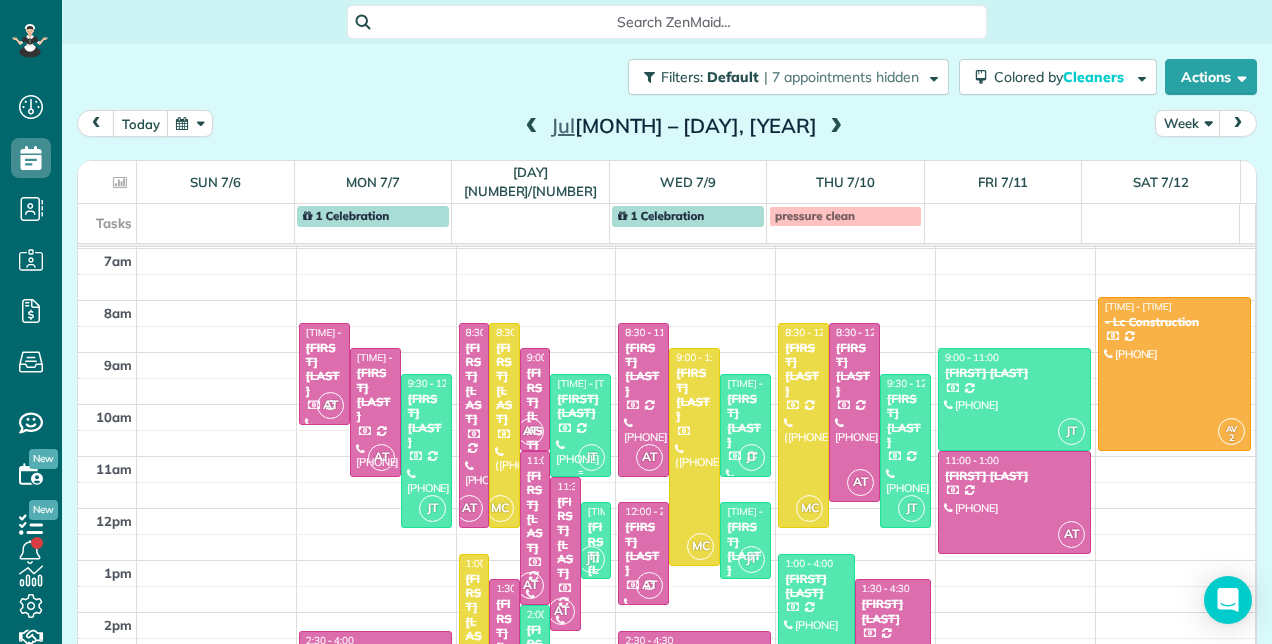 click on "9:30 - 11:30 Linda DeSimone" at bounding box center [580, 399] 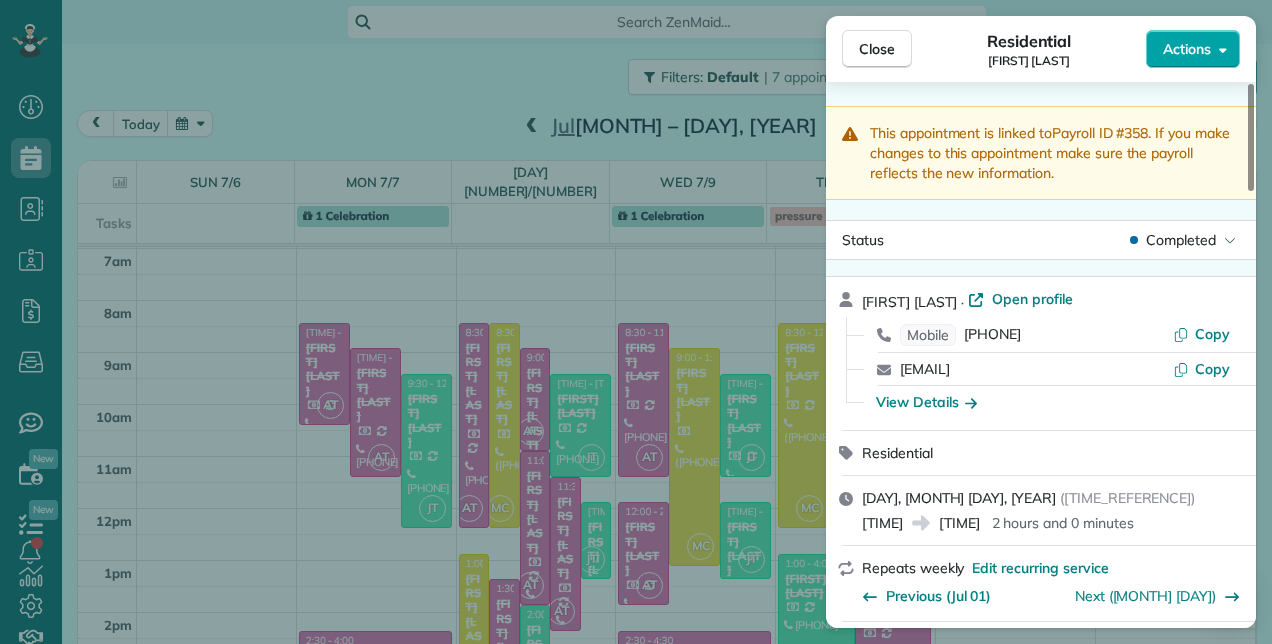 click on "Actions" at bounding box center [1187, 49] 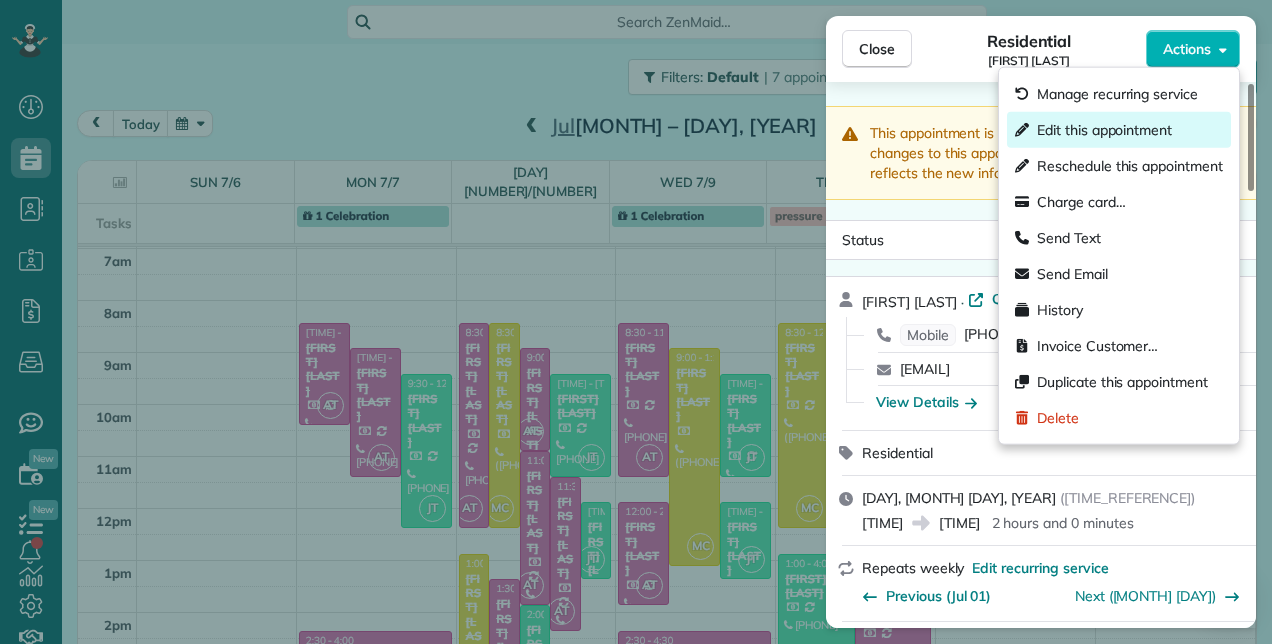 click on "Edit this appointment" at bounding box center [1104, 130] 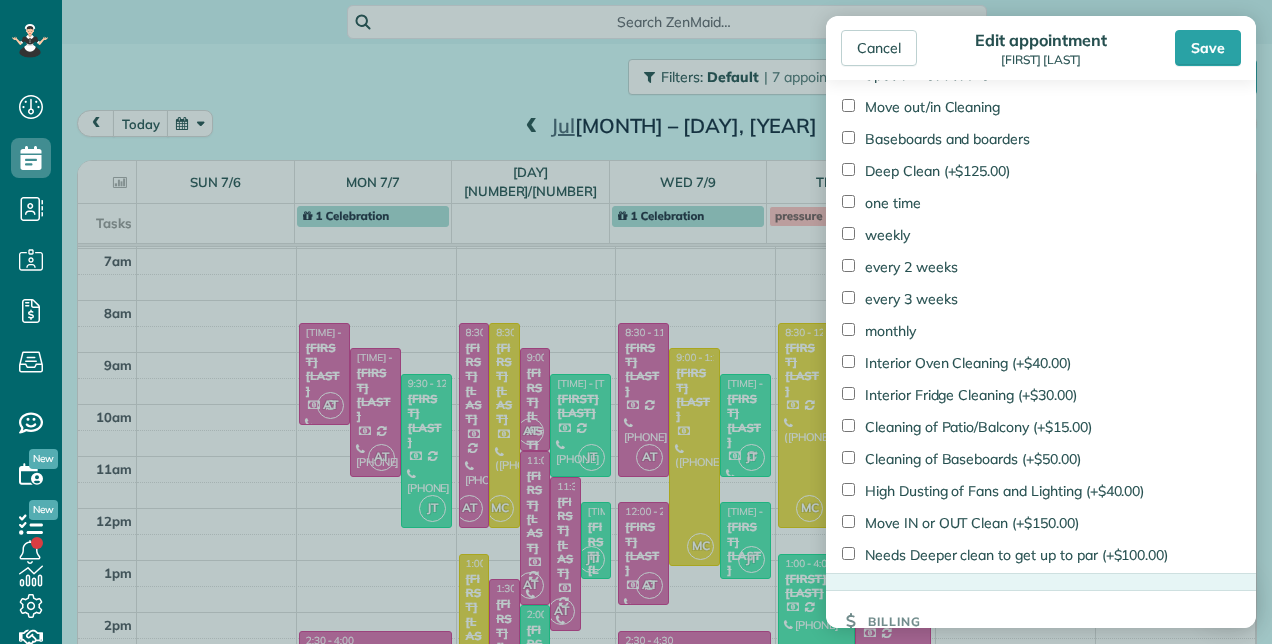 scroll, scrollTop: 1600, scrollLeft: 0, axis: vertical 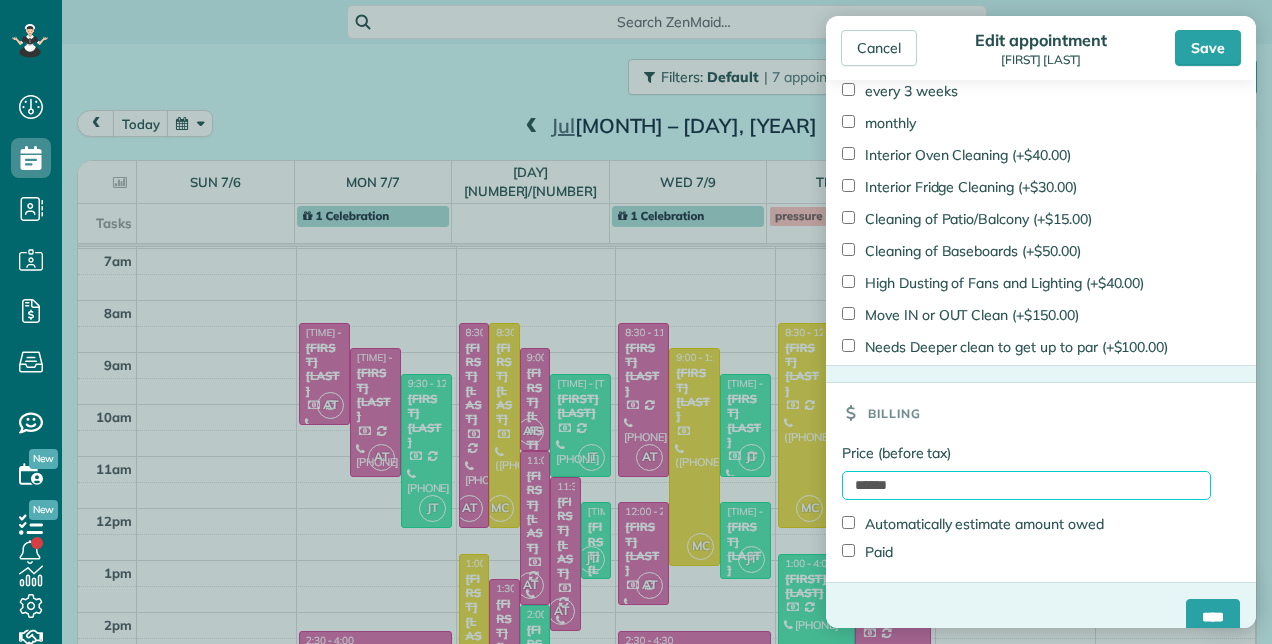 click on "******" at bounding box center (1026, 485) 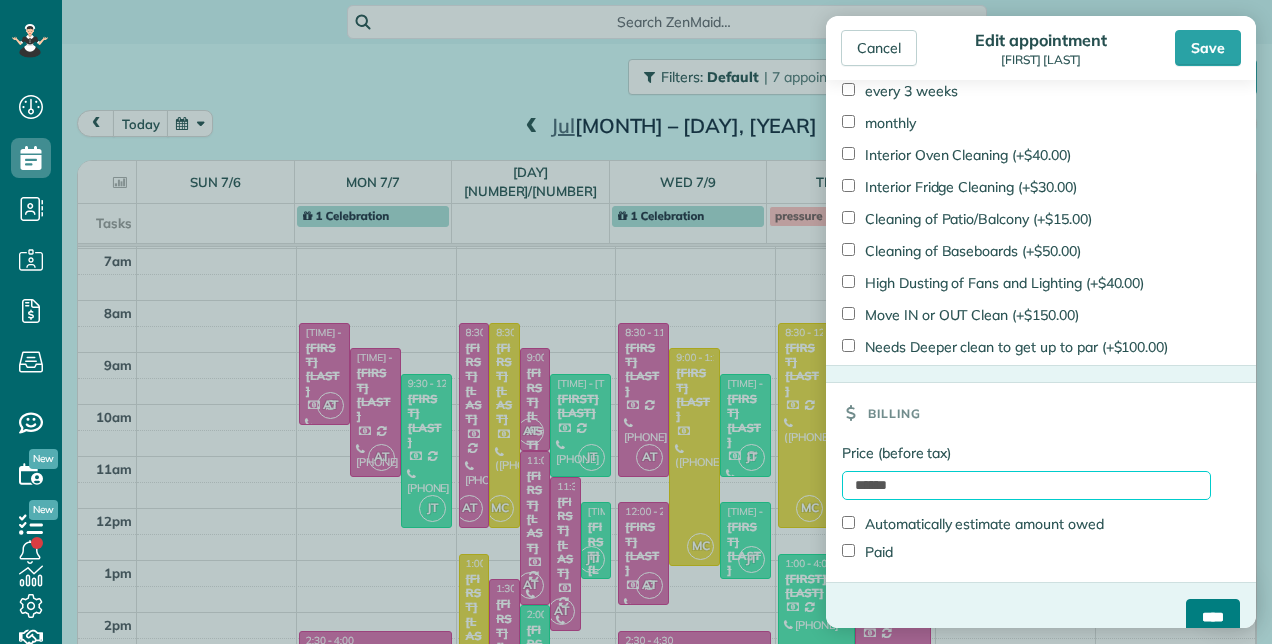 type on "******" 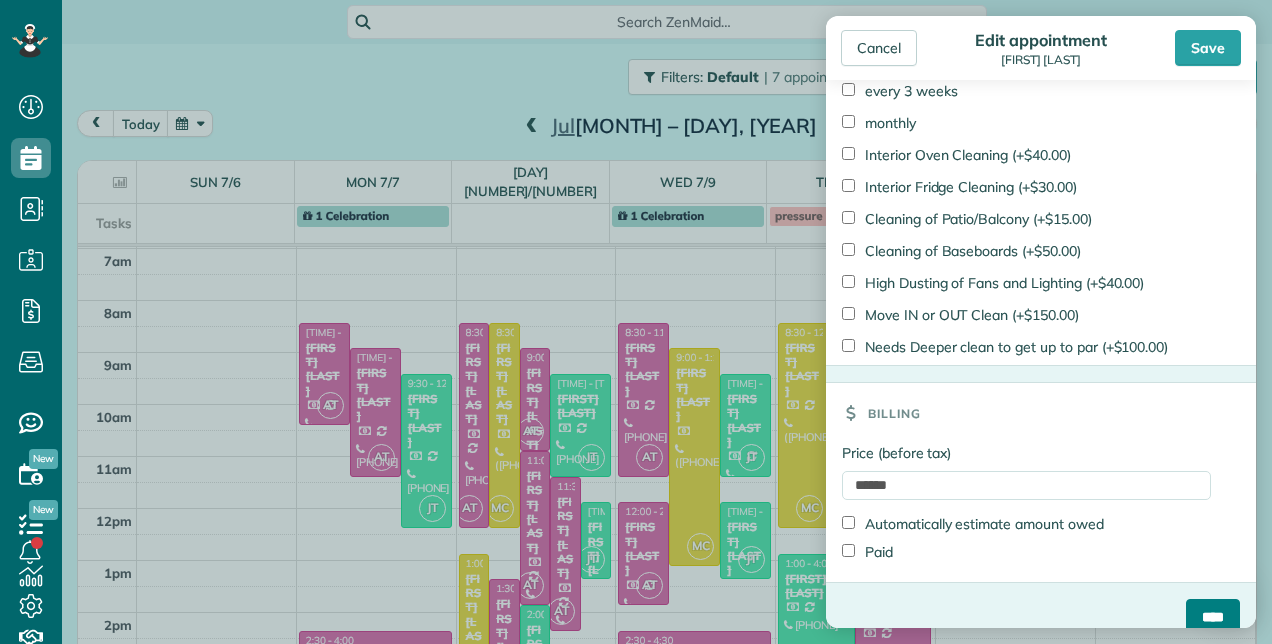 click on "****" at bounding box center [1213, 617] 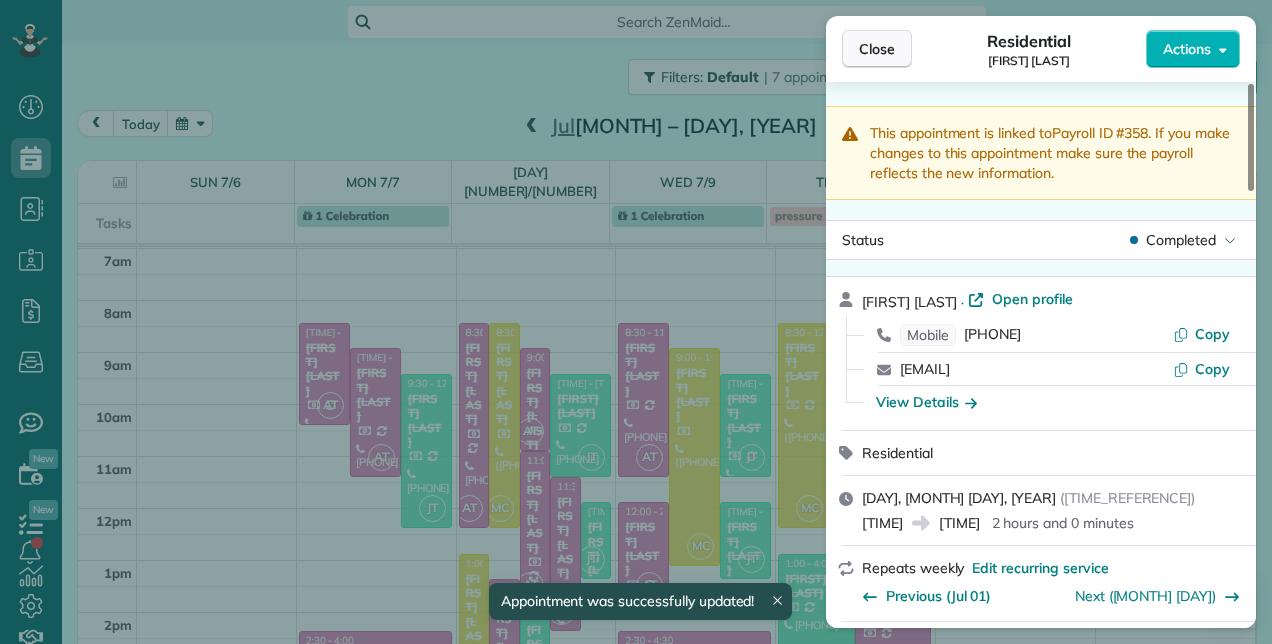 click on "Close" at bounding box center (877, 49) 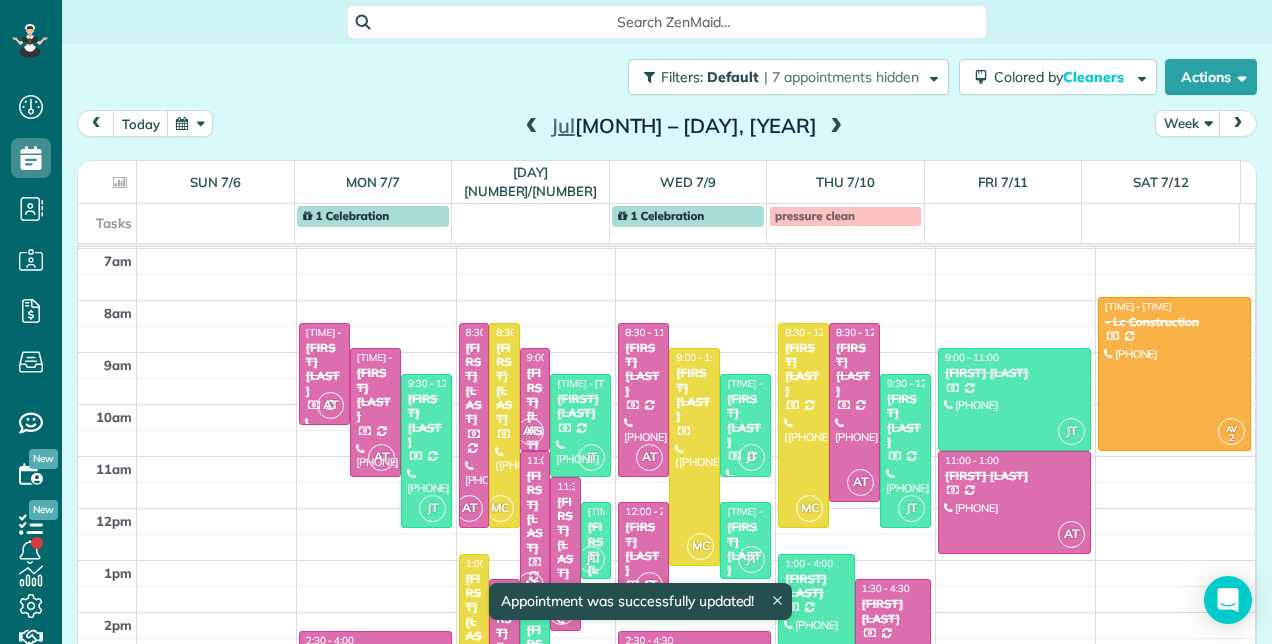click at bounding box center [836, 127] 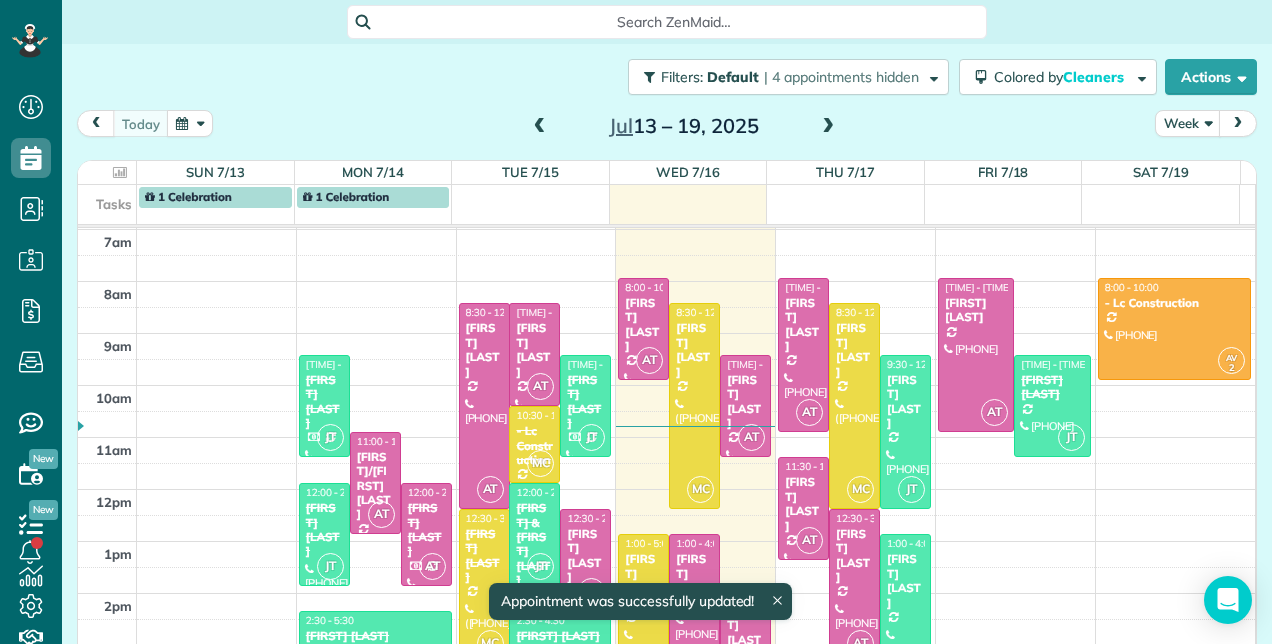 click at bounding box center [828, 127] 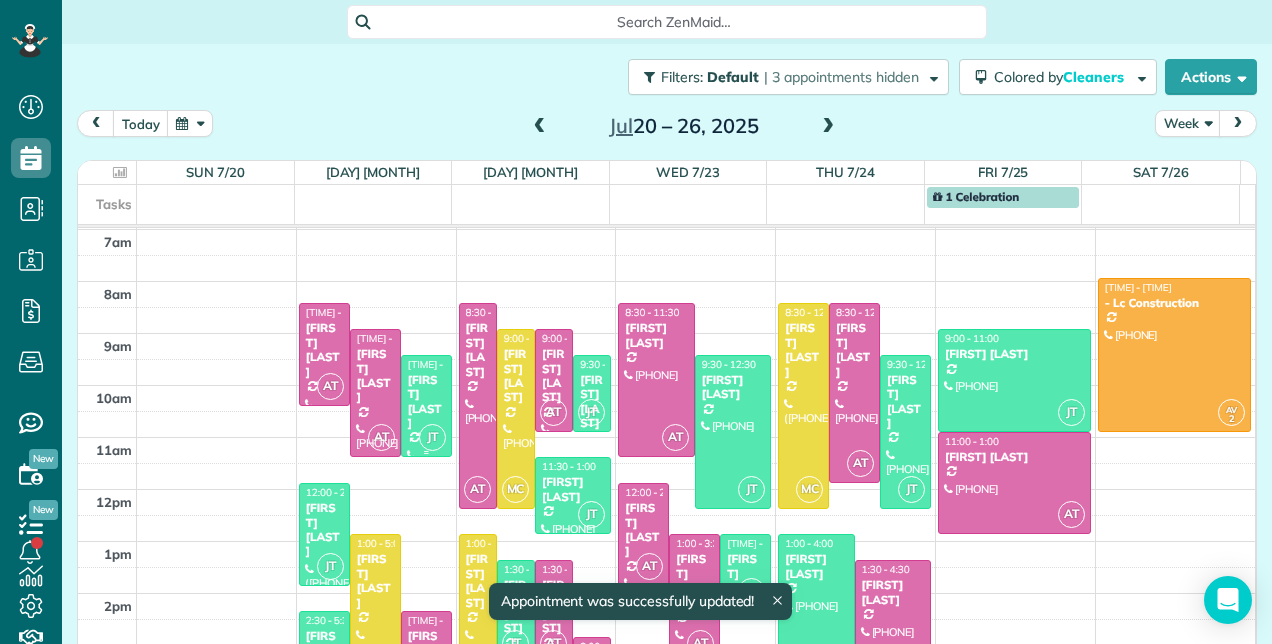 click on "[FIRST] [LAST]" at bounding box center (426, 402) 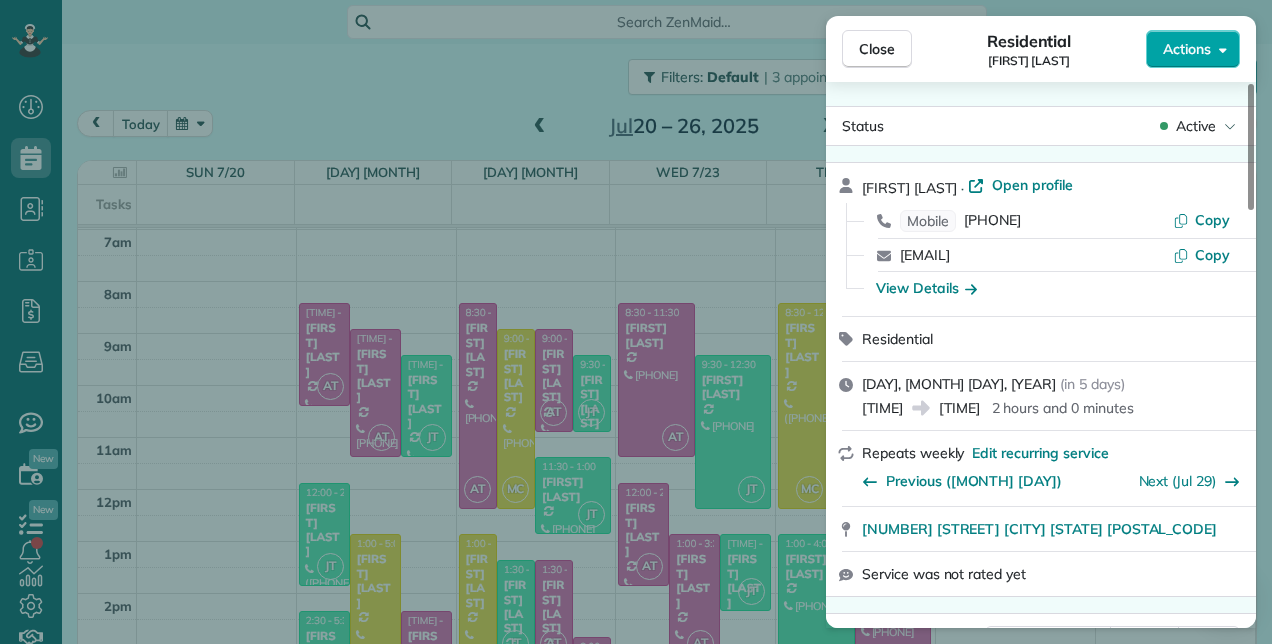 click on "Actions" at bounding box center (1187, 49) 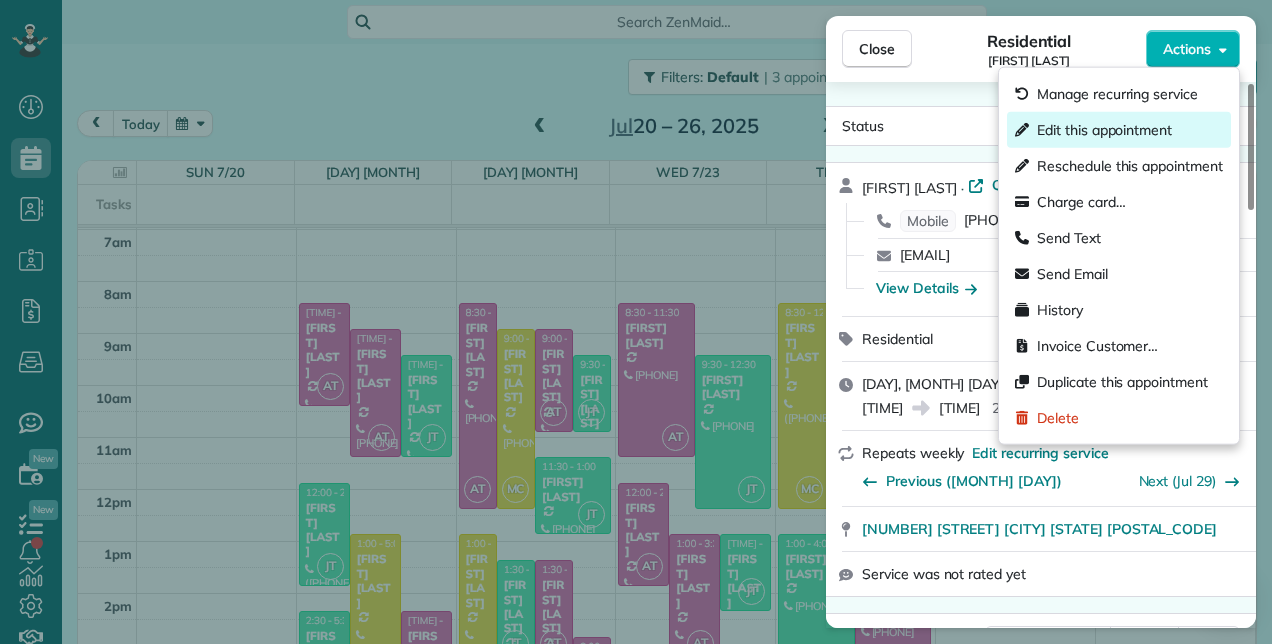 click on "Edit this appointment" at bounding box center (1104, 130) 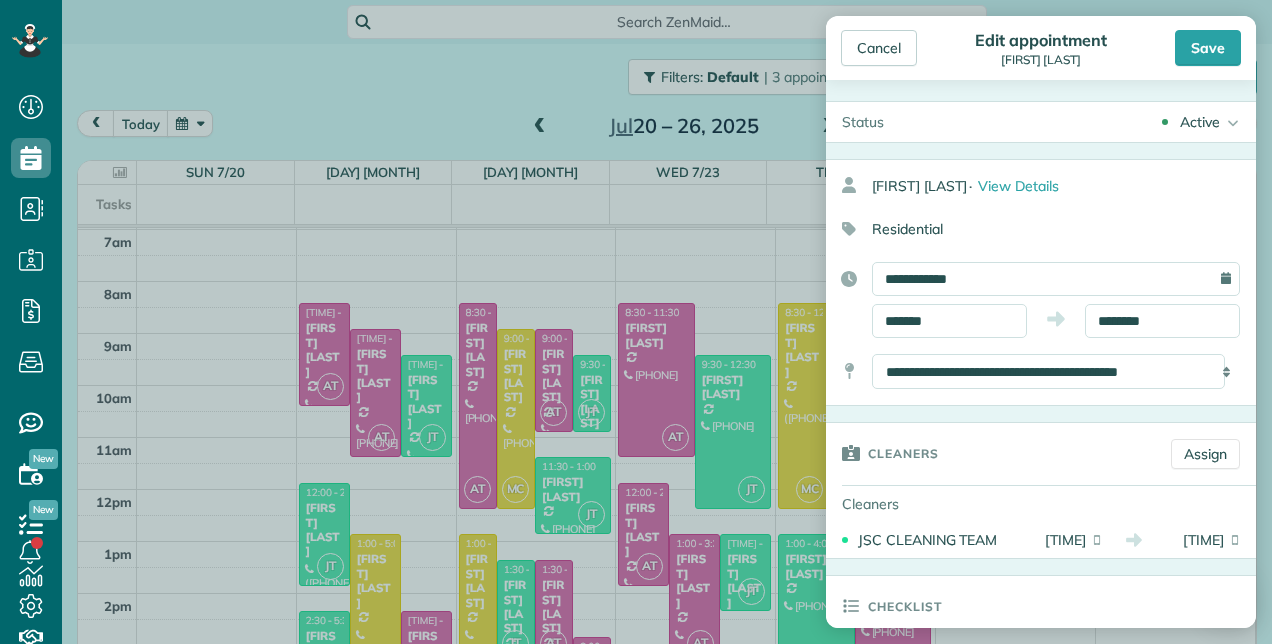 scroll, scrollTop: 0, scrollLeft: 0, axis: both 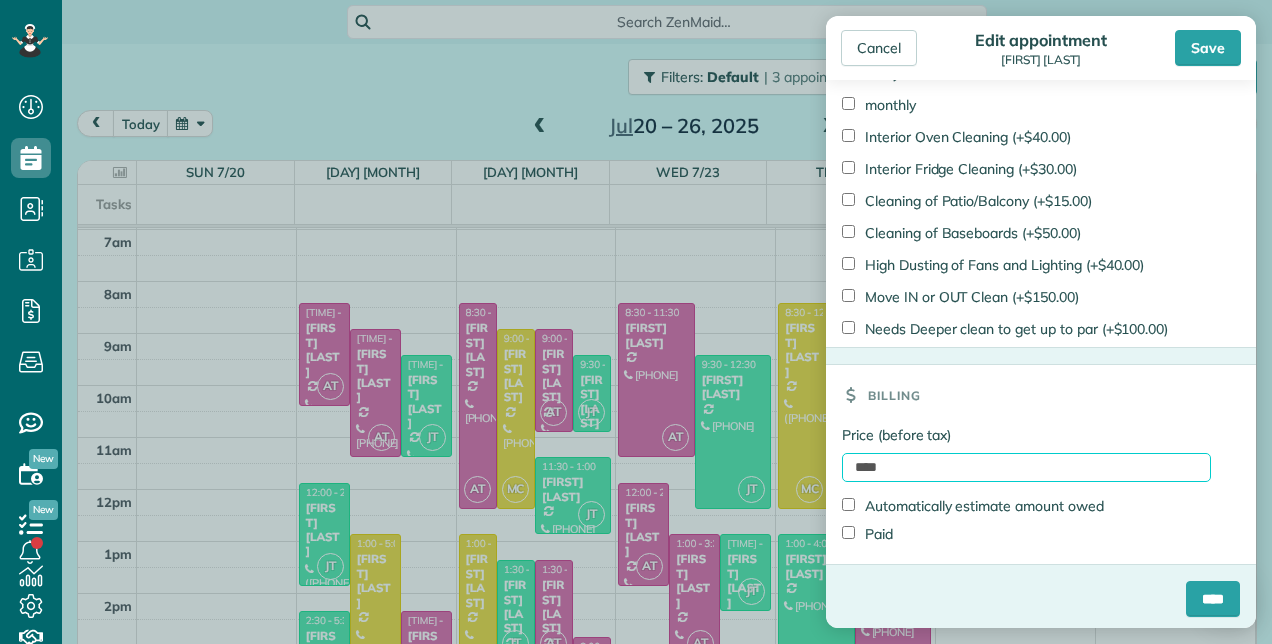 click on "****" at bounding box center (1026, 467) 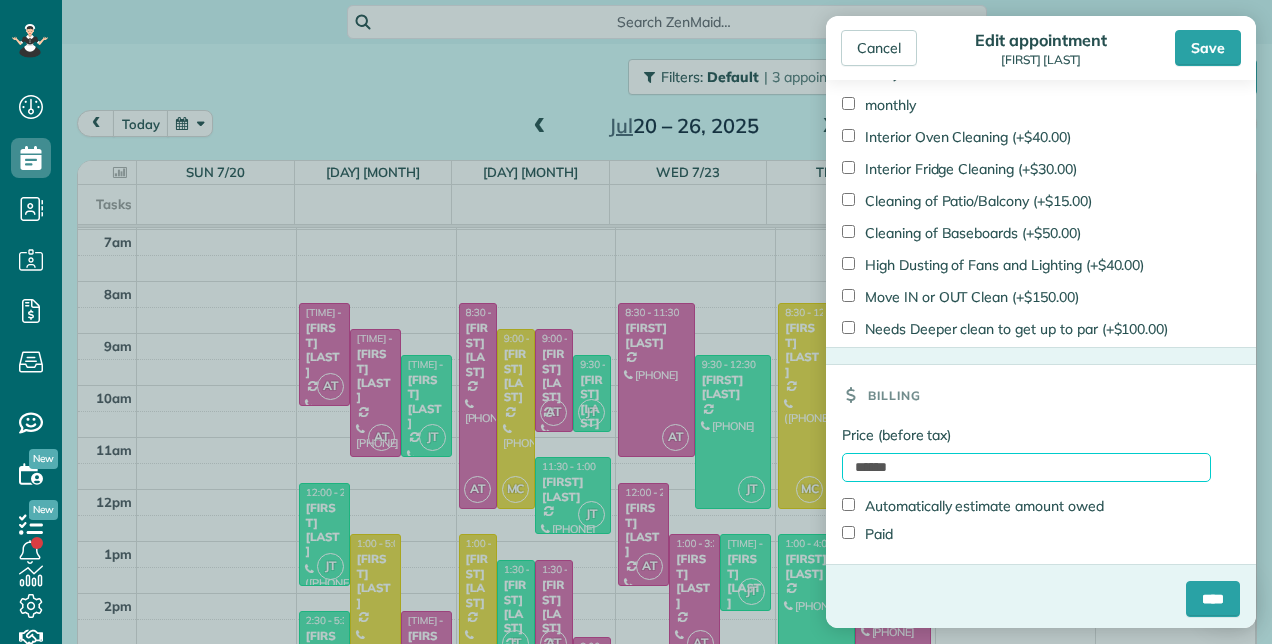type on "******" 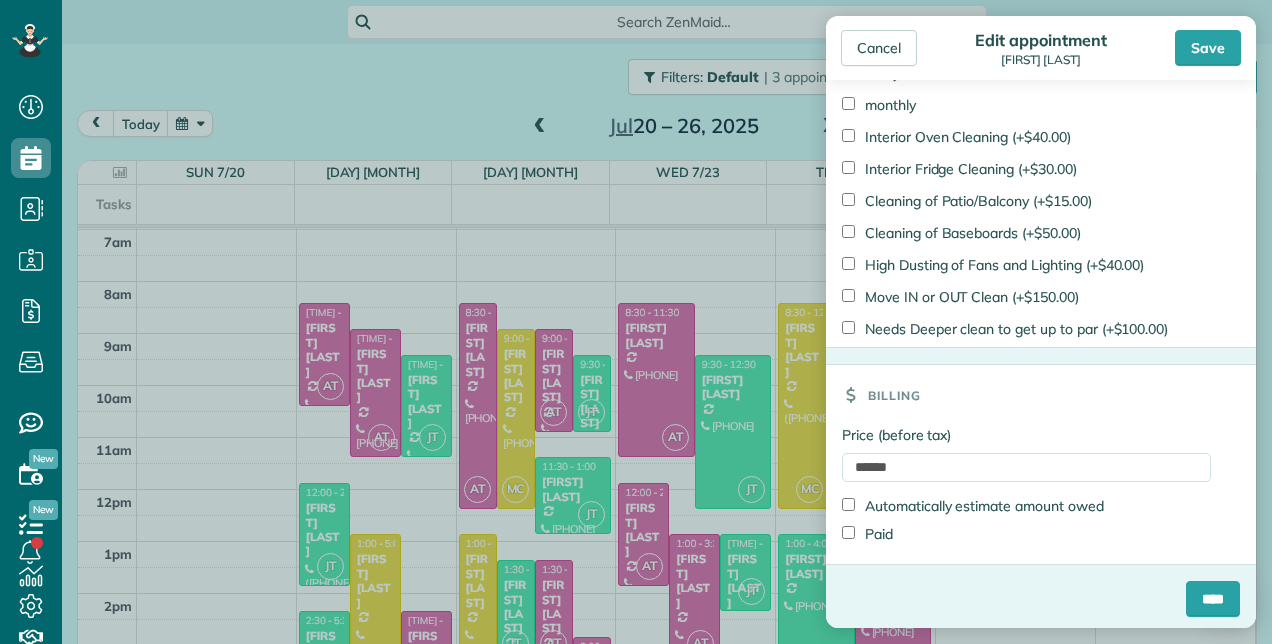 click on "Paid" at bounding box center [867, 534] 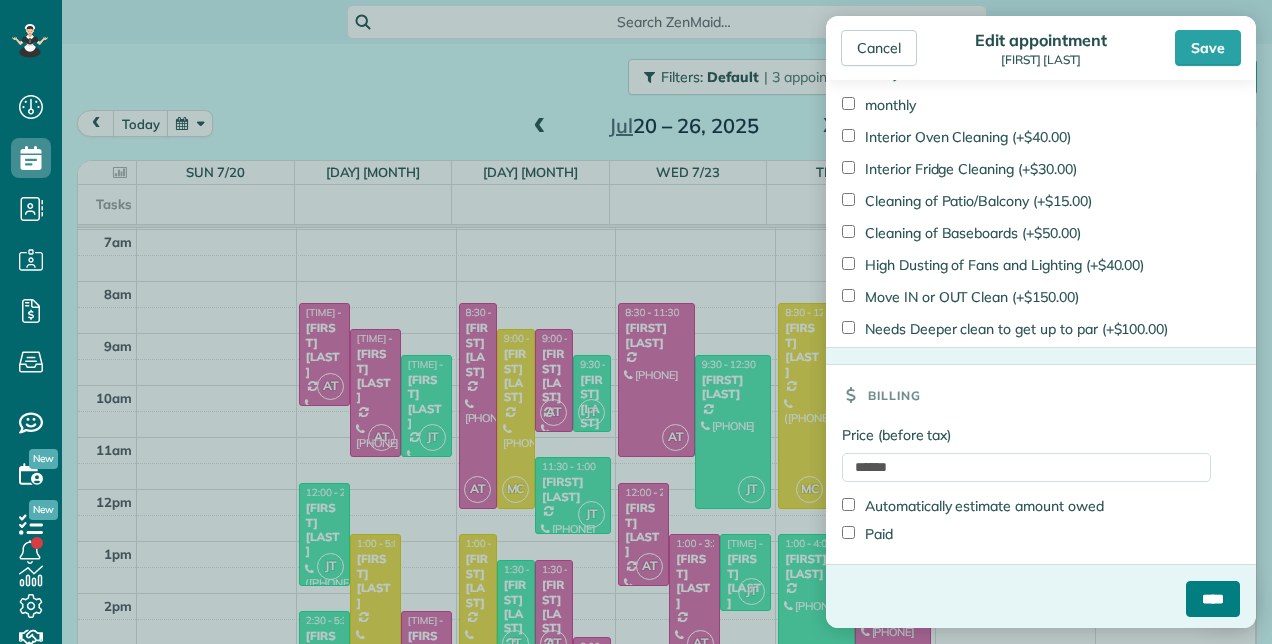click on "****" at bounding box center [1213, 599] 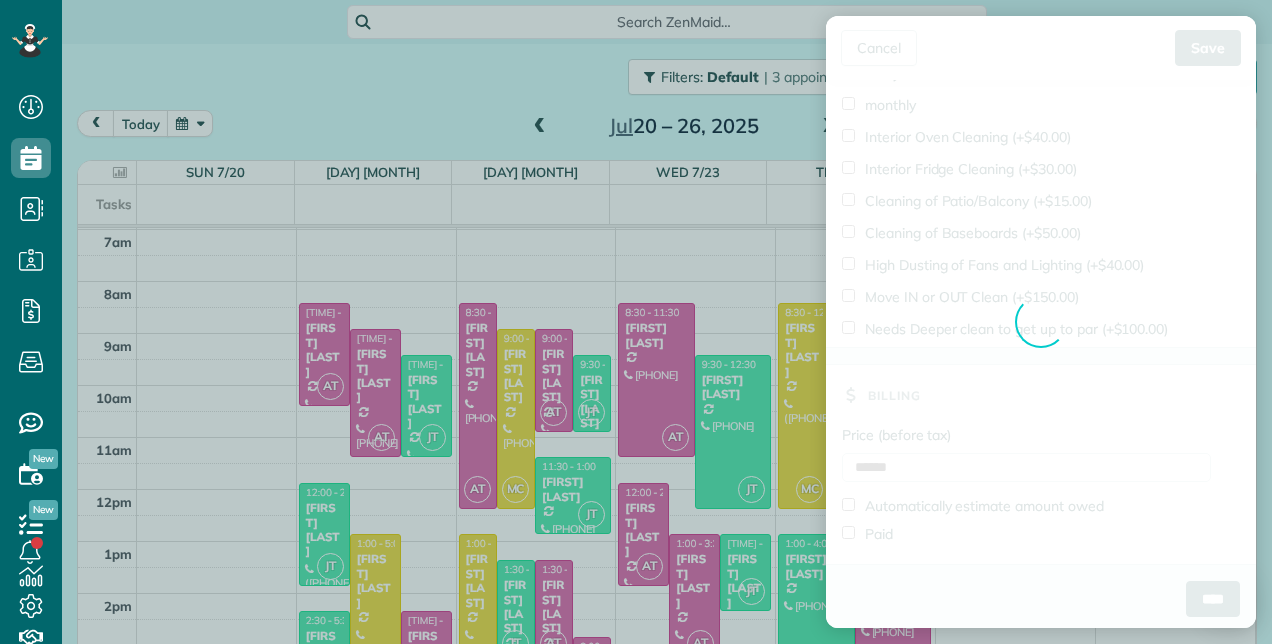 click on "Dashboard
Scheduling
Calendar View
List View
Dispatch View - Weekly scheduling (Beta)" at bounding box center (636, 322) 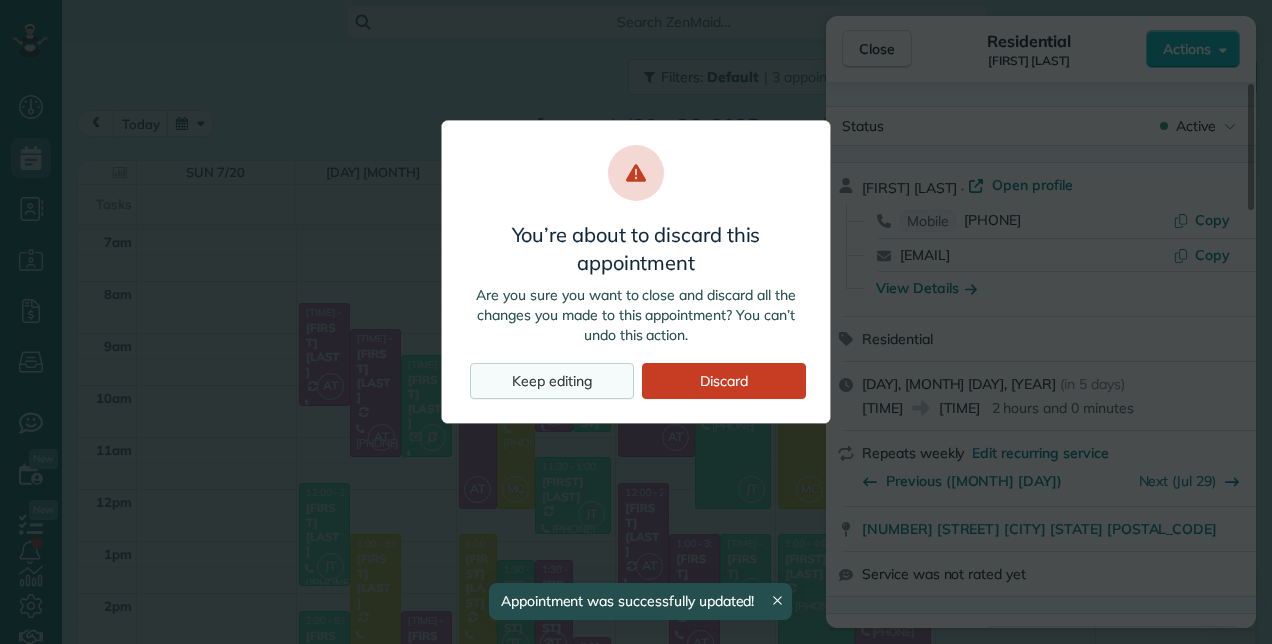 click on "Keep editing" at bounding box center [552, 381] 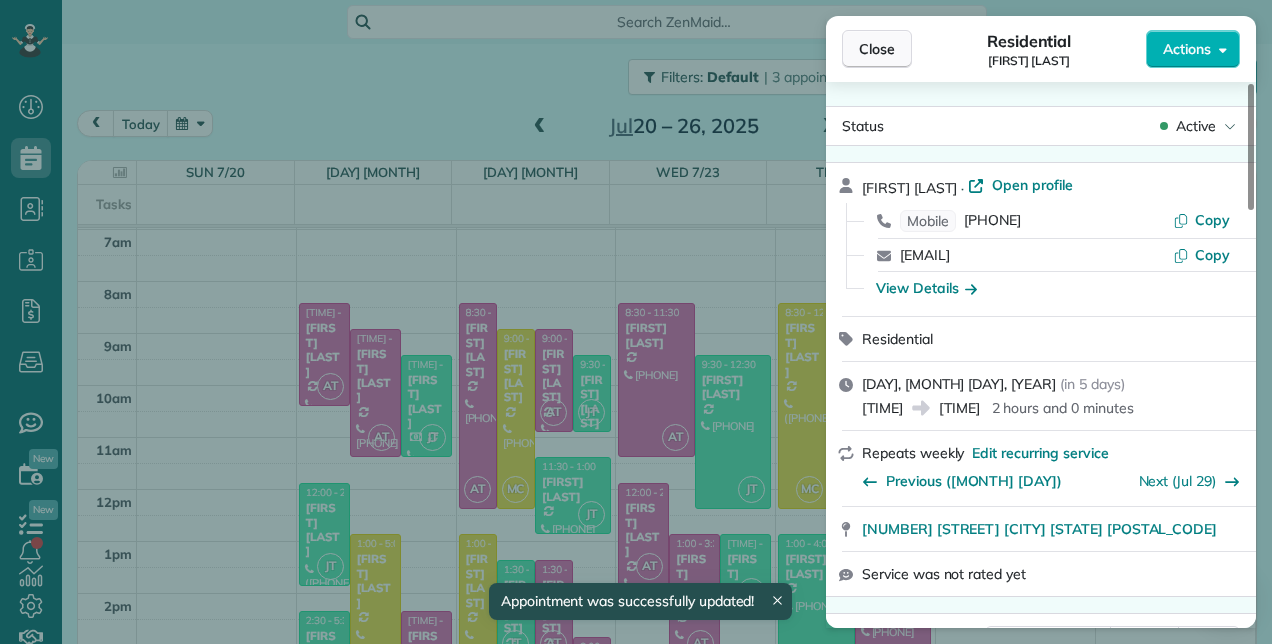 click on "Close" at bounding box center [877, 49] 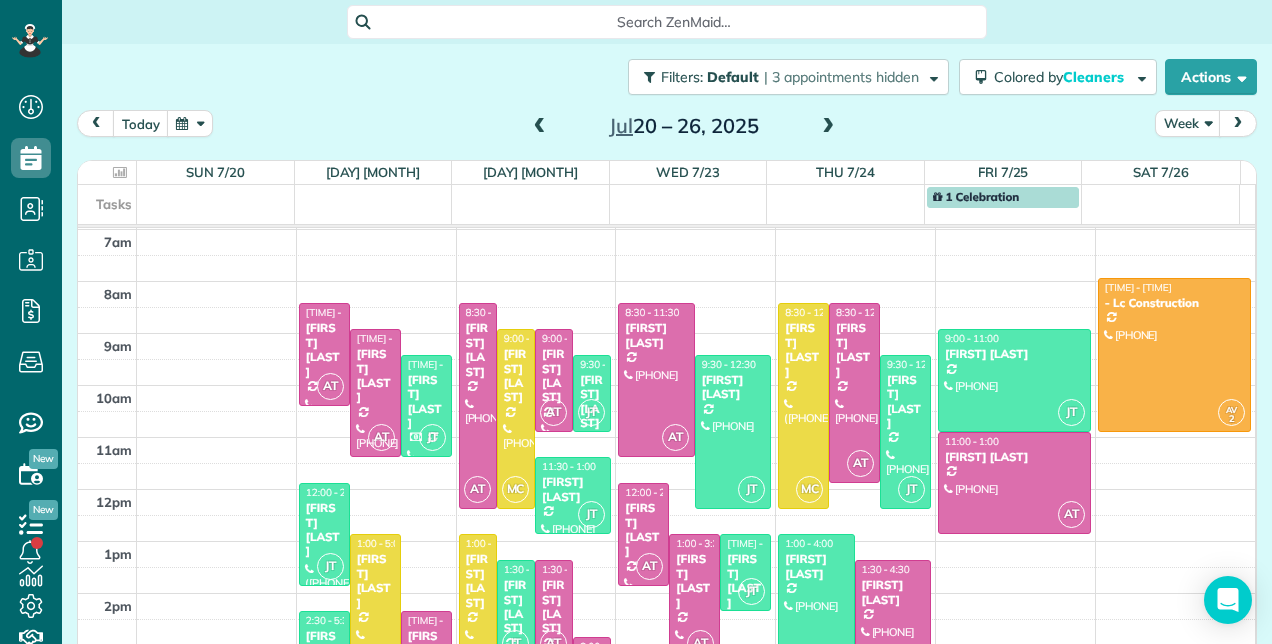 click at bounding box center (540, 127) 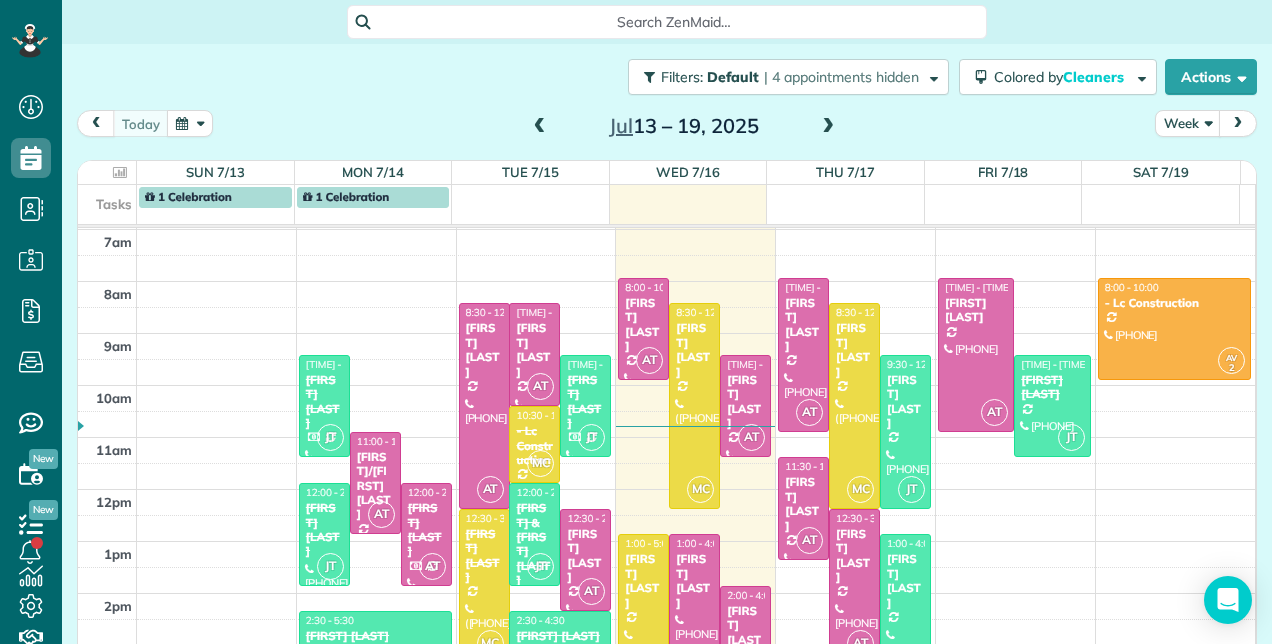 click at bounding box center (540, 127) 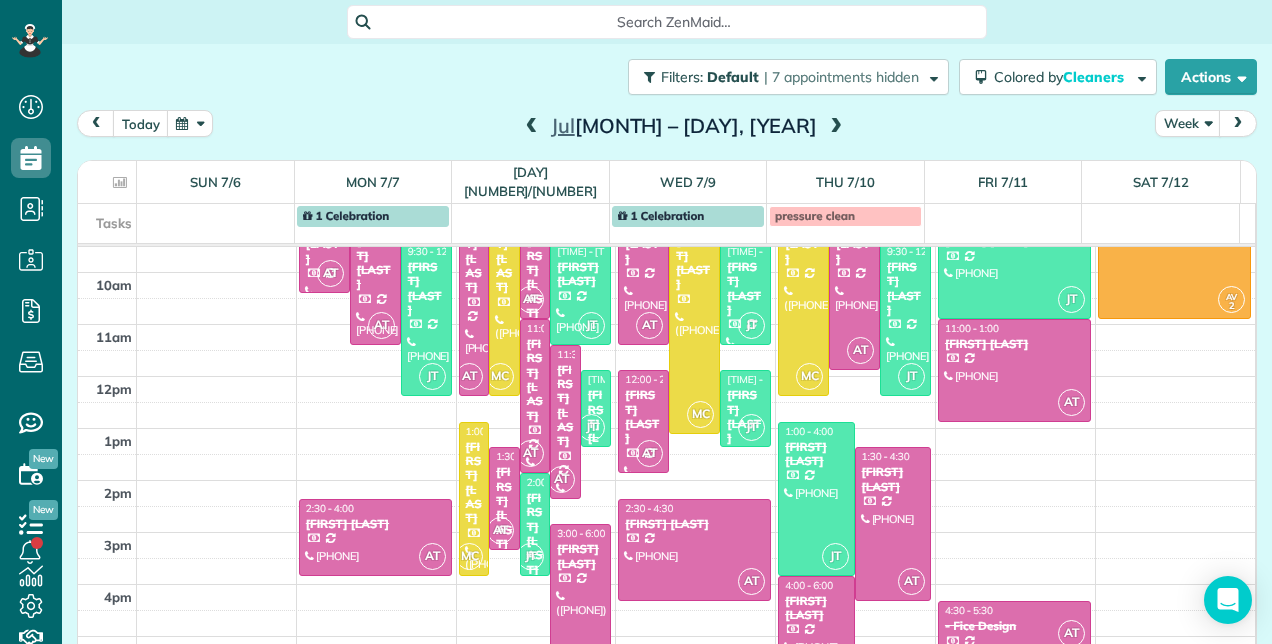 scroll, scrollTop: 348, scrollLeft: 0, axis: vertical 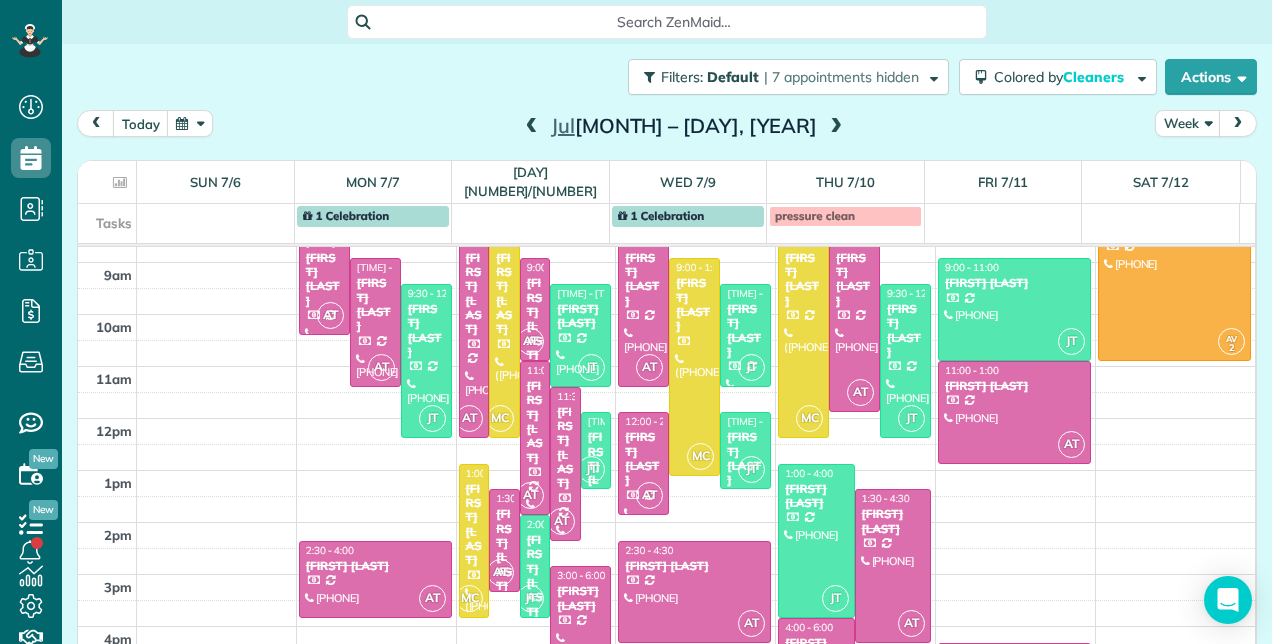 click at bounding box center [532, 127] 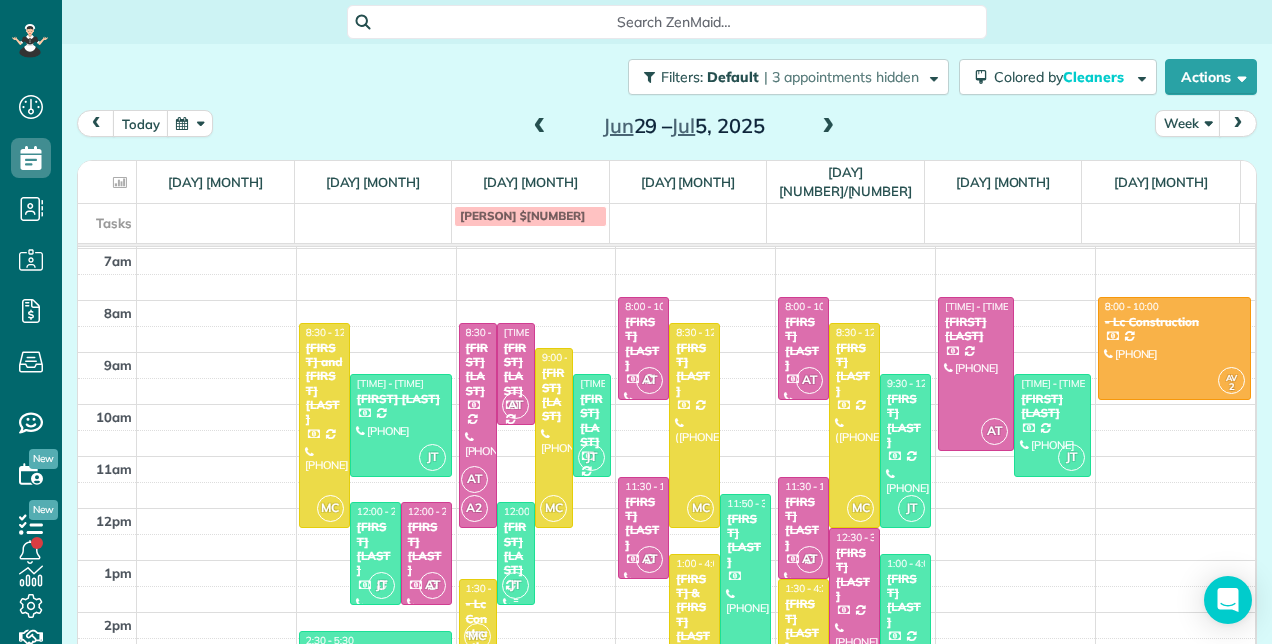 click on "JT" at bounding box center (515, 585) 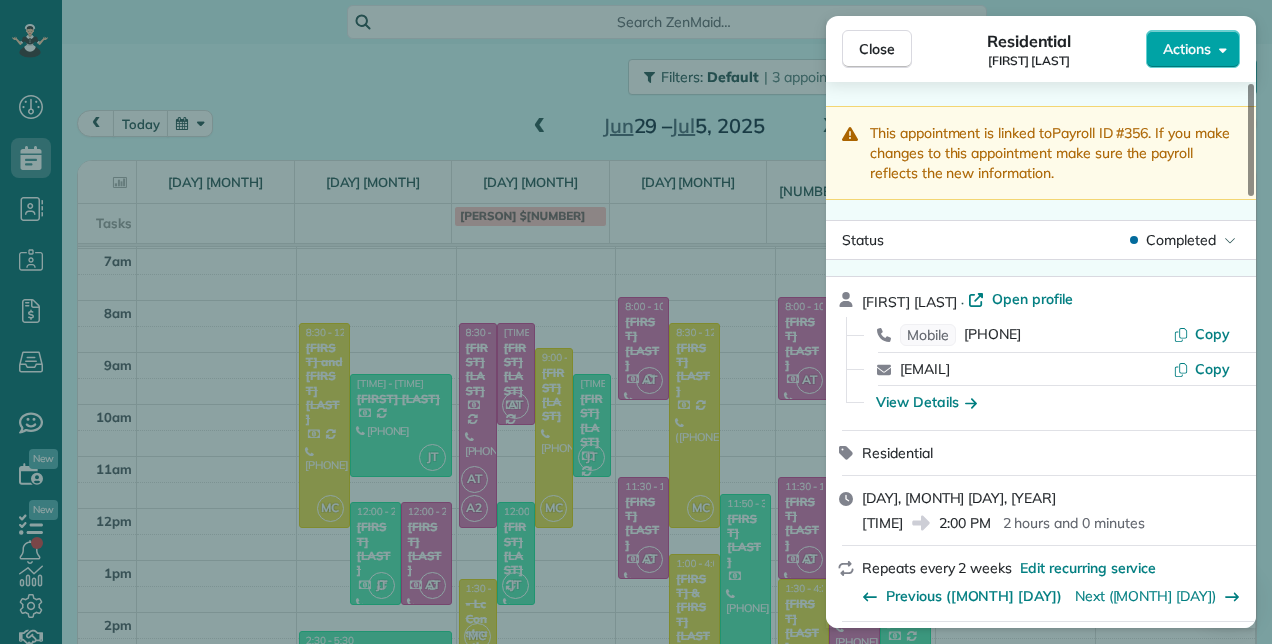 click on "Actions" at bounding box center (1187, 49) 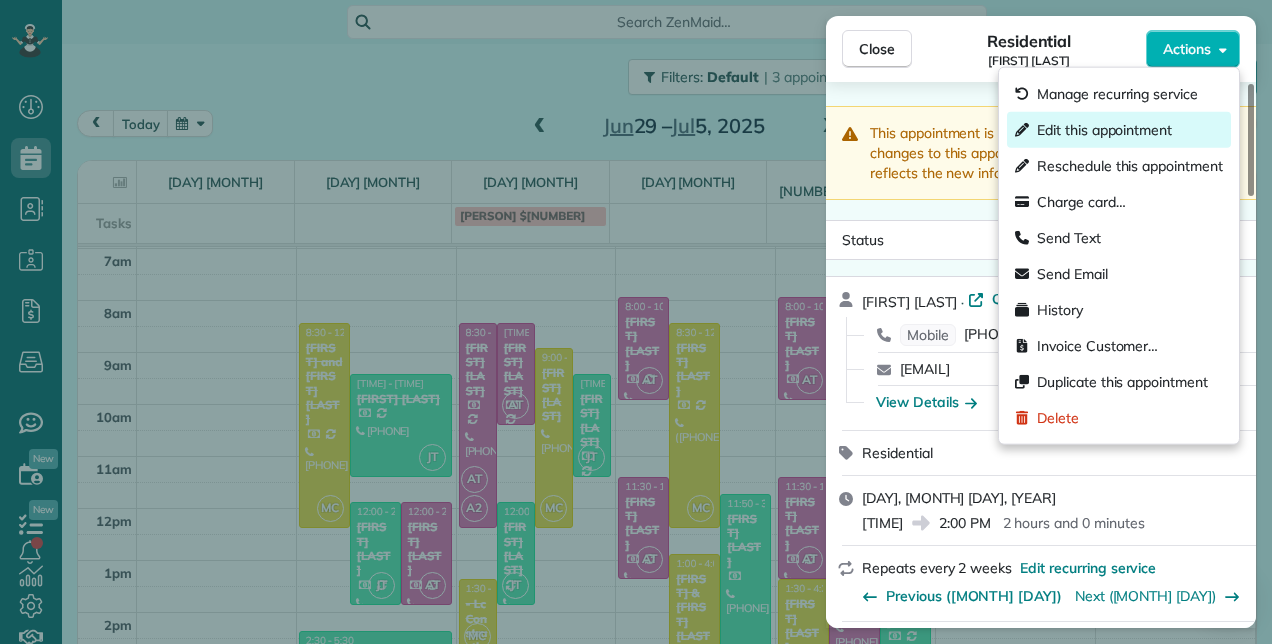 click on "Edit this appointment" at bounding box center (1104, 130) 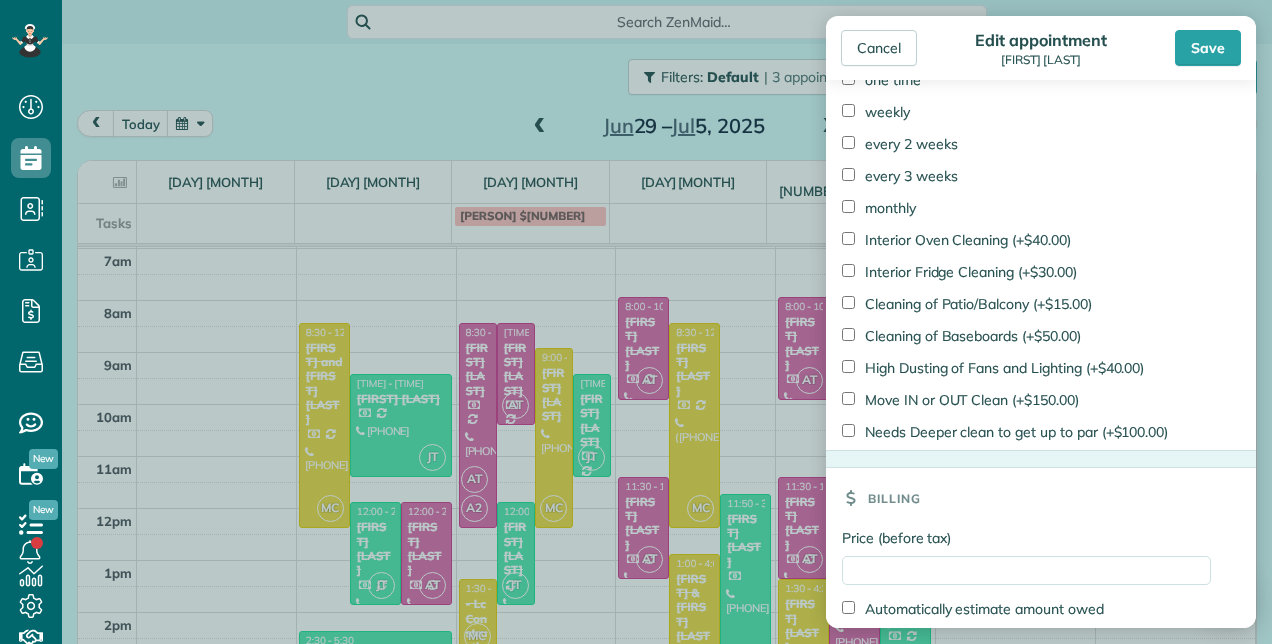 scroll, scrollTop: 1465, scrollLeft: 0, axis: vertical 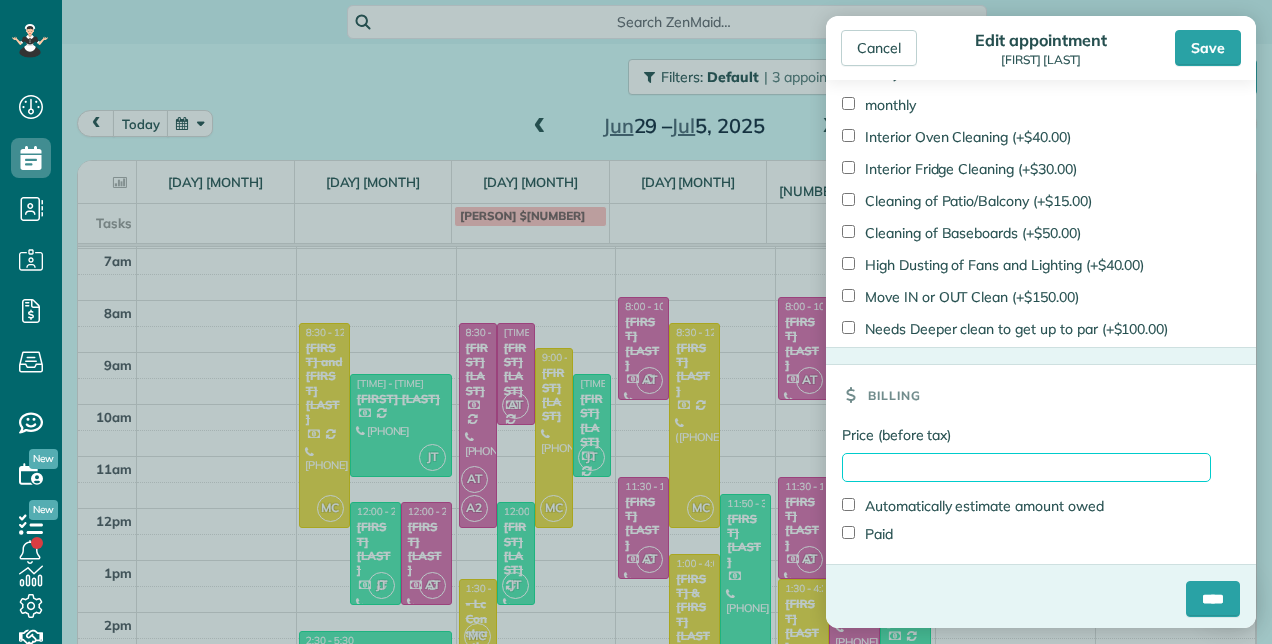 click on "Price (before tax)" at bounding box center (1026, 467) 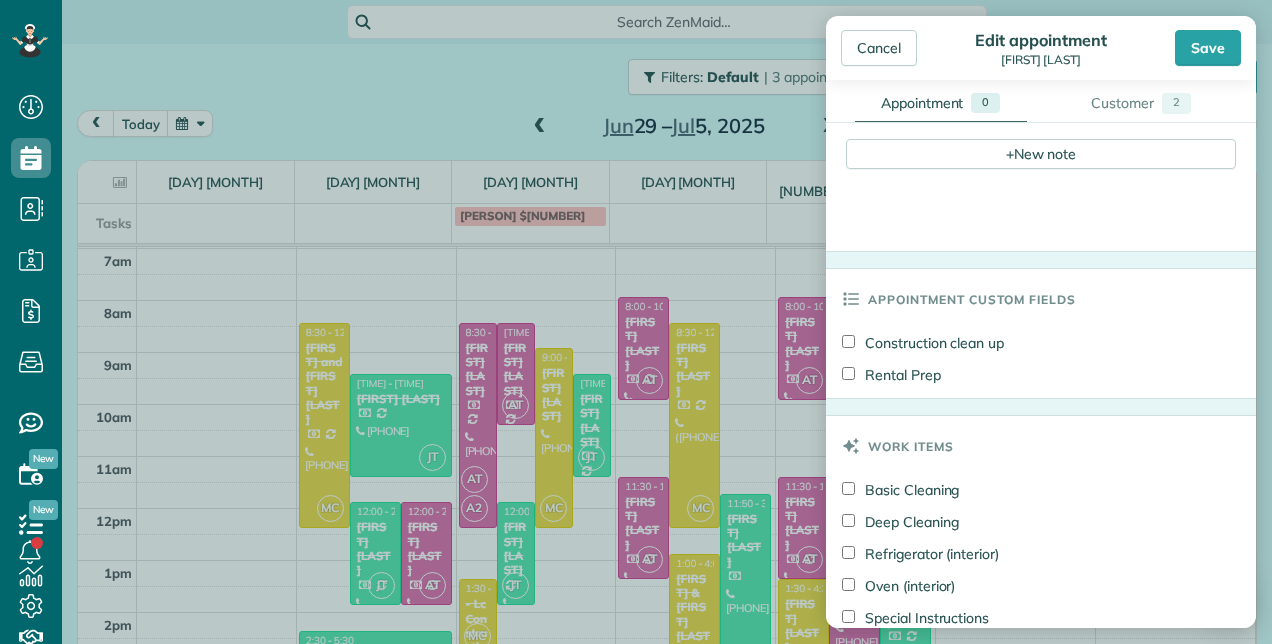 scroll, scrollTop: 665, scrollLeft: 0, axis: vertical 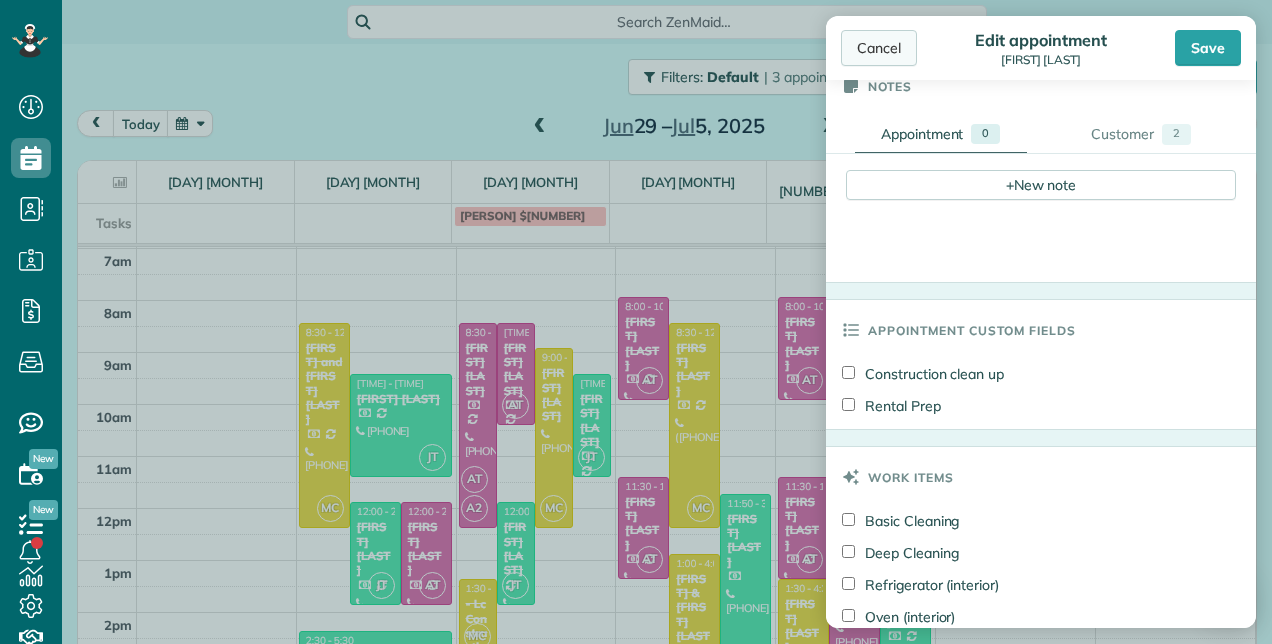 click on "Cancel" at bounding box center [879, 48] 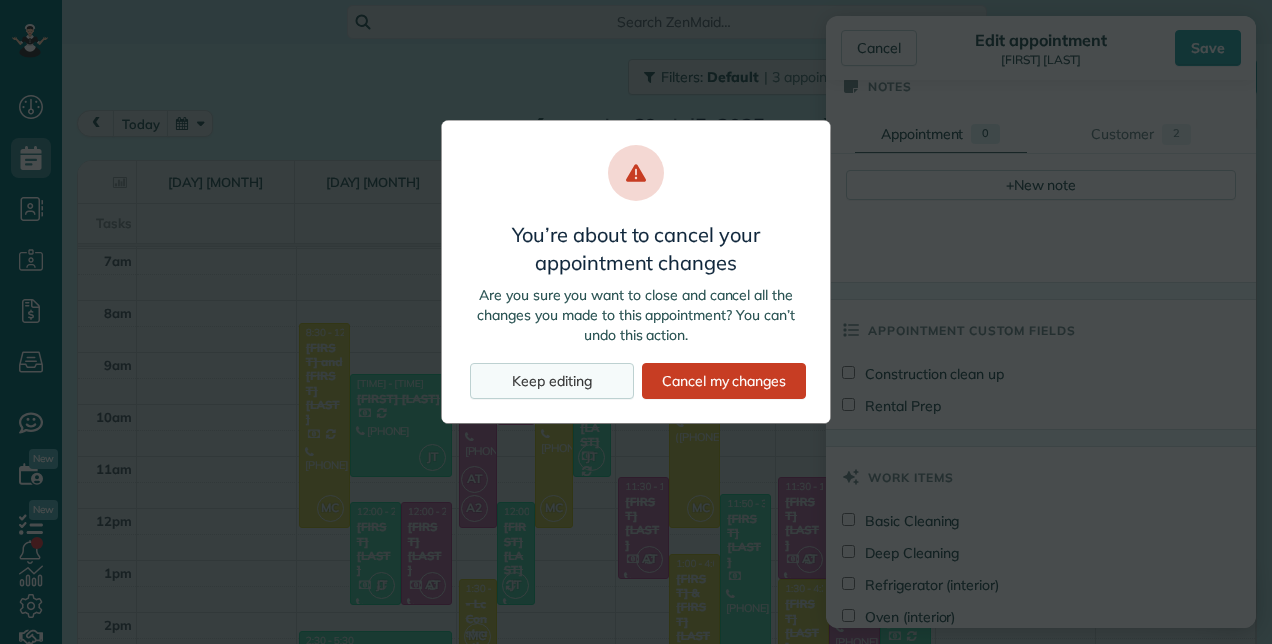click on "Keep editing" at bounding box center [552, 381] 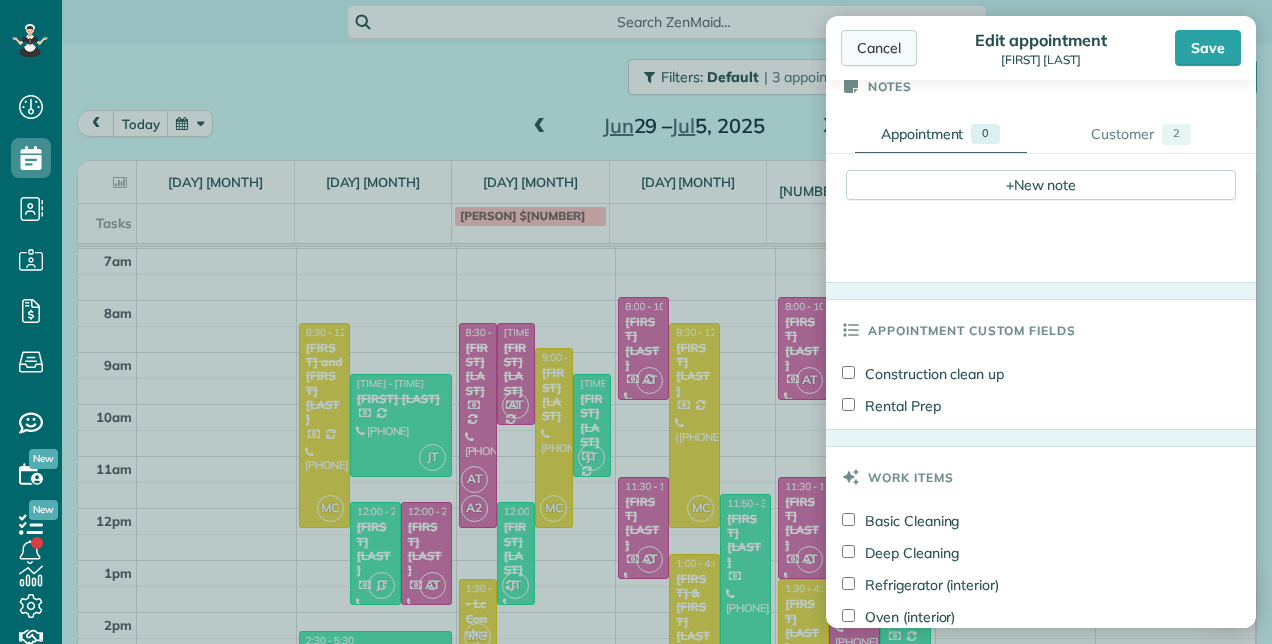 click on "Cancel" at bounding box center (879, 48) 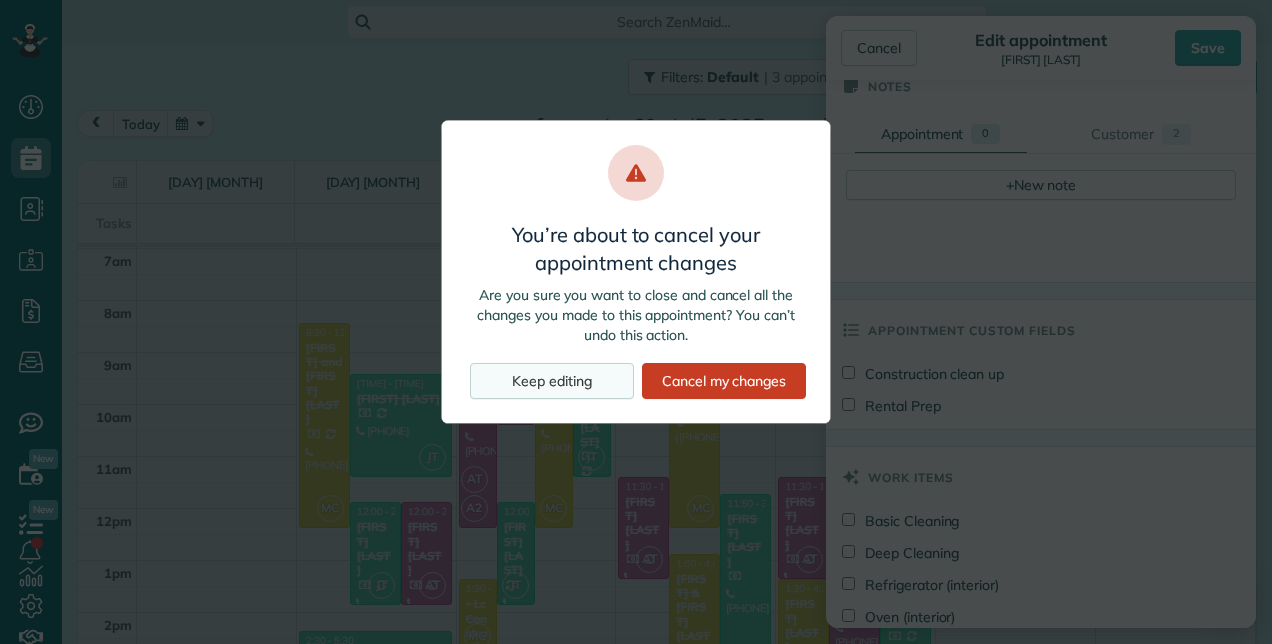 click on "Keep editing" at bounding box center [552, 381] 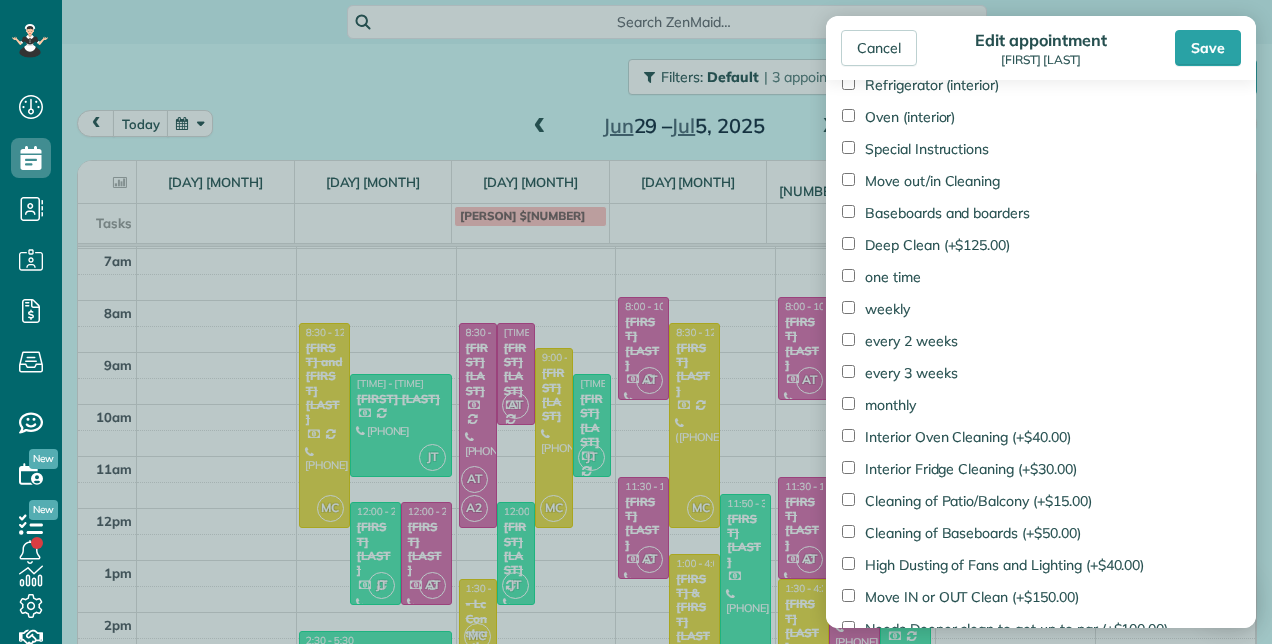 scroll, scrollTop: 1465, scrollLeft: 0, axis: vertical 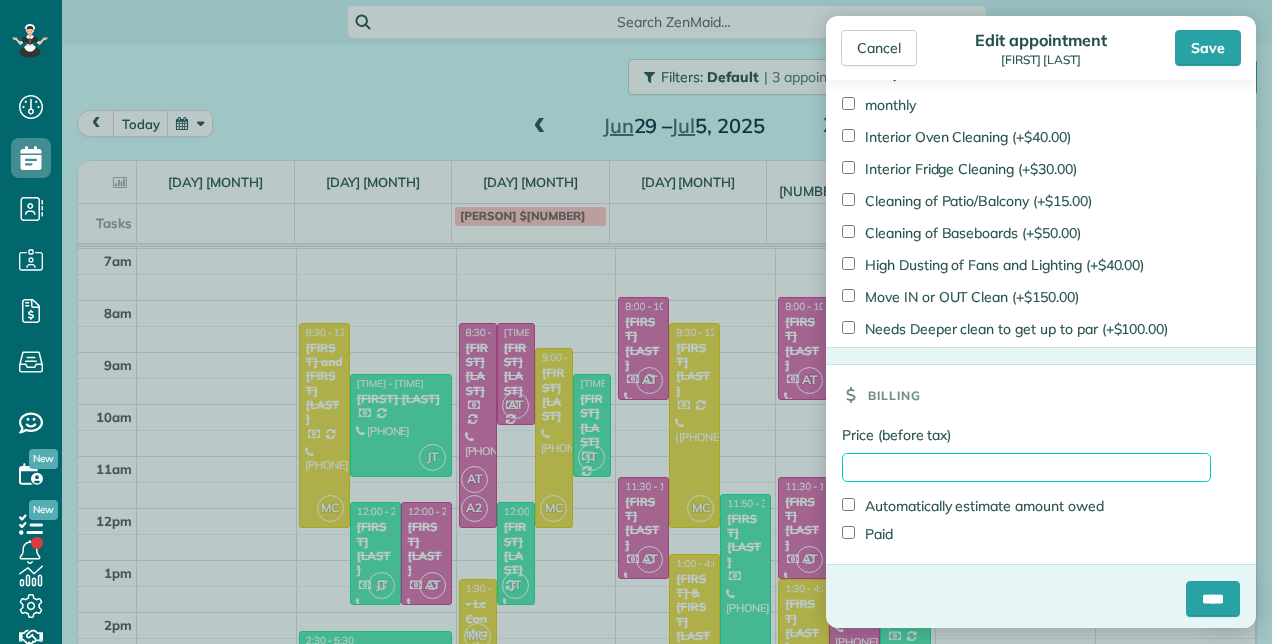 click on "Price (before tax)" at bounding box center [1026, 467] 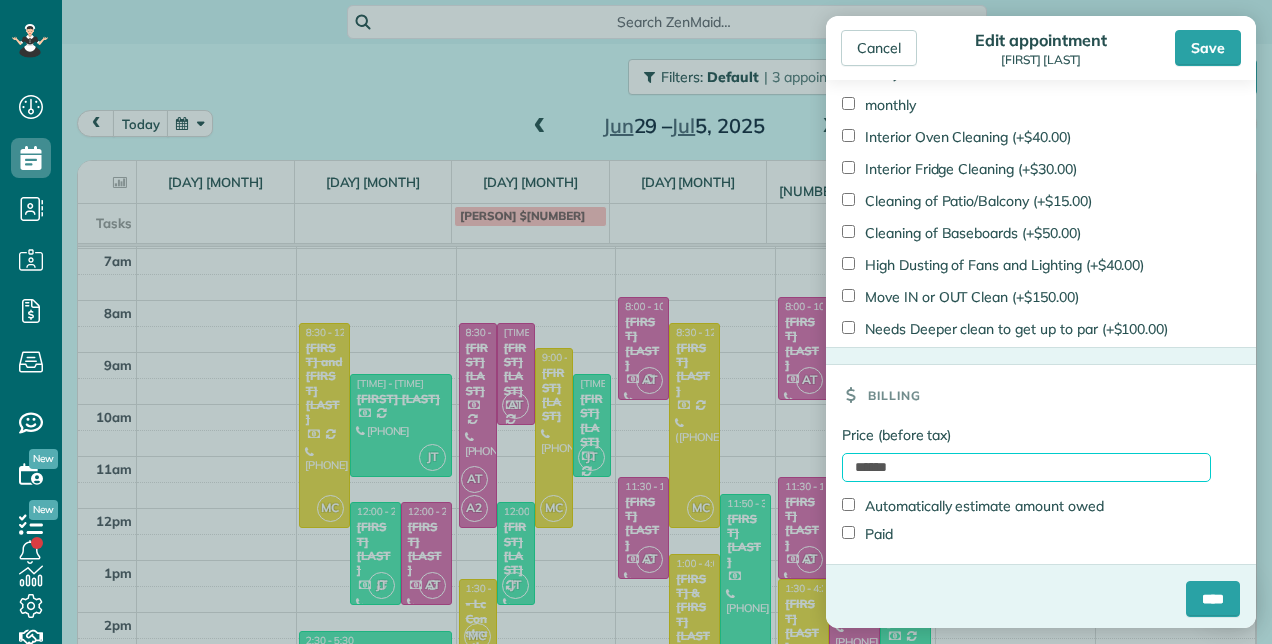 type on "******" 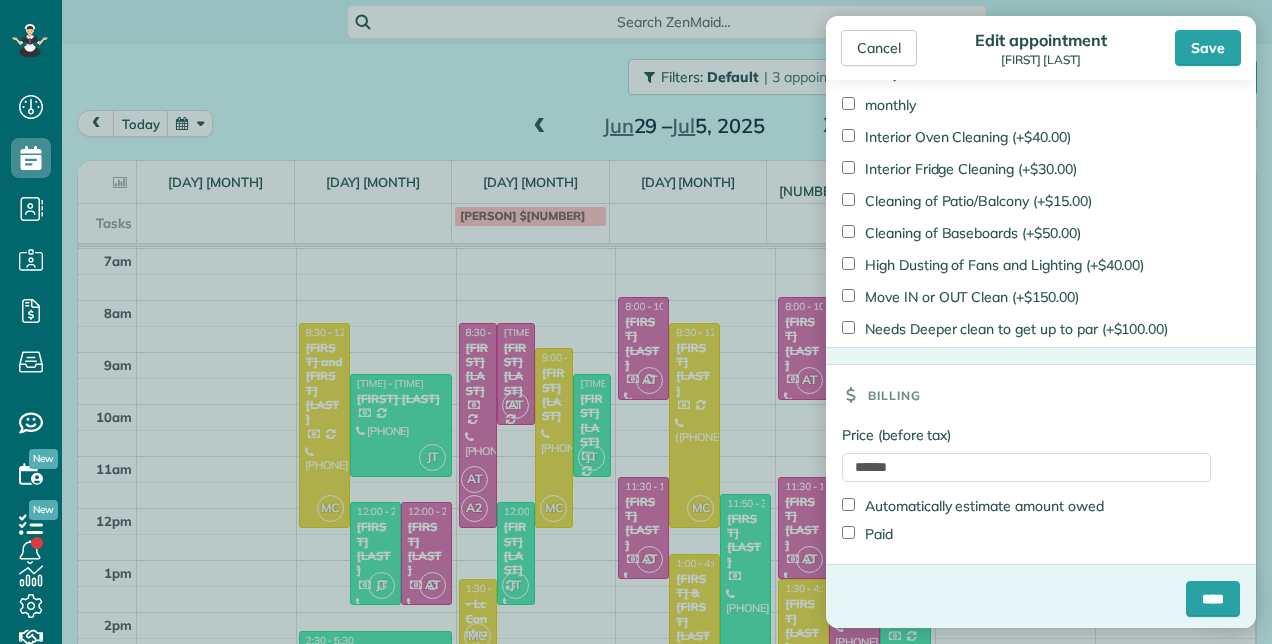 click on "Paid" at bounding box center [867, 534] 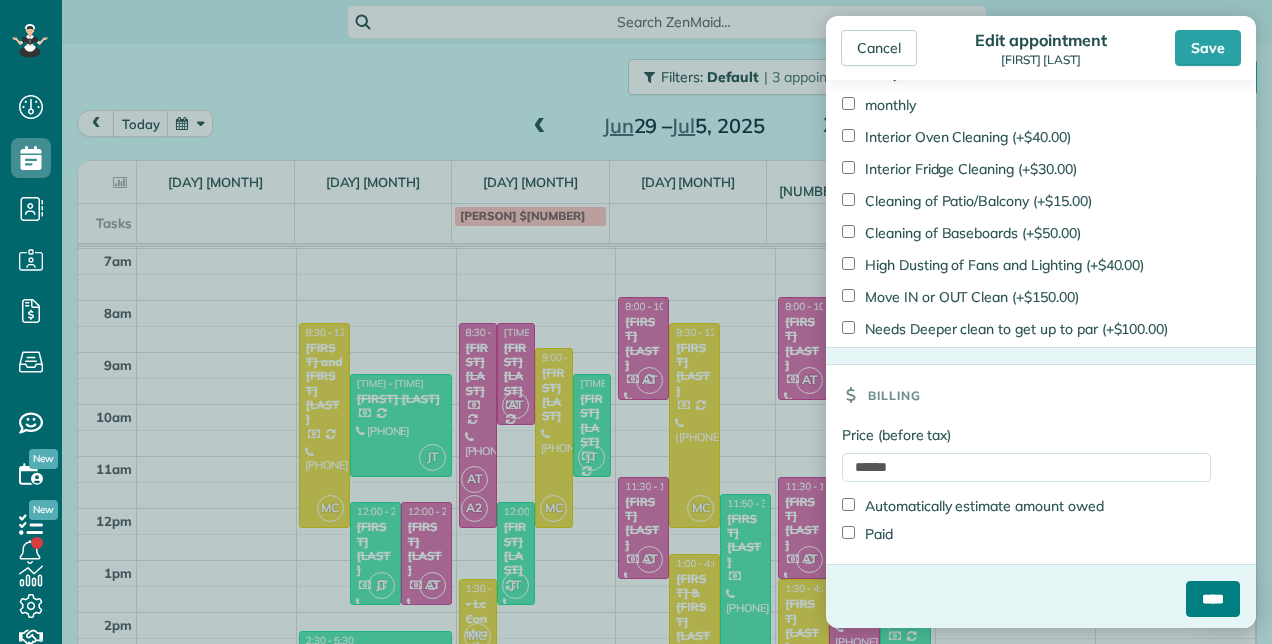 click on "****" at bounding box center [1213, 599] 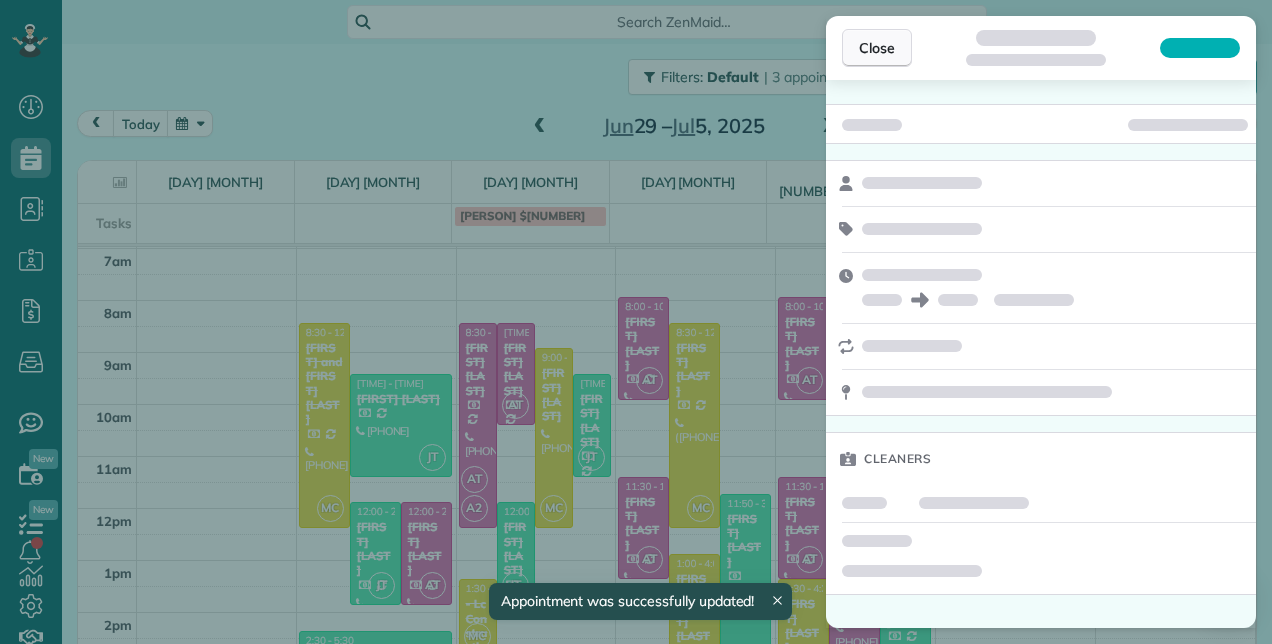 click on "Close" at bounding box center (877, 48) 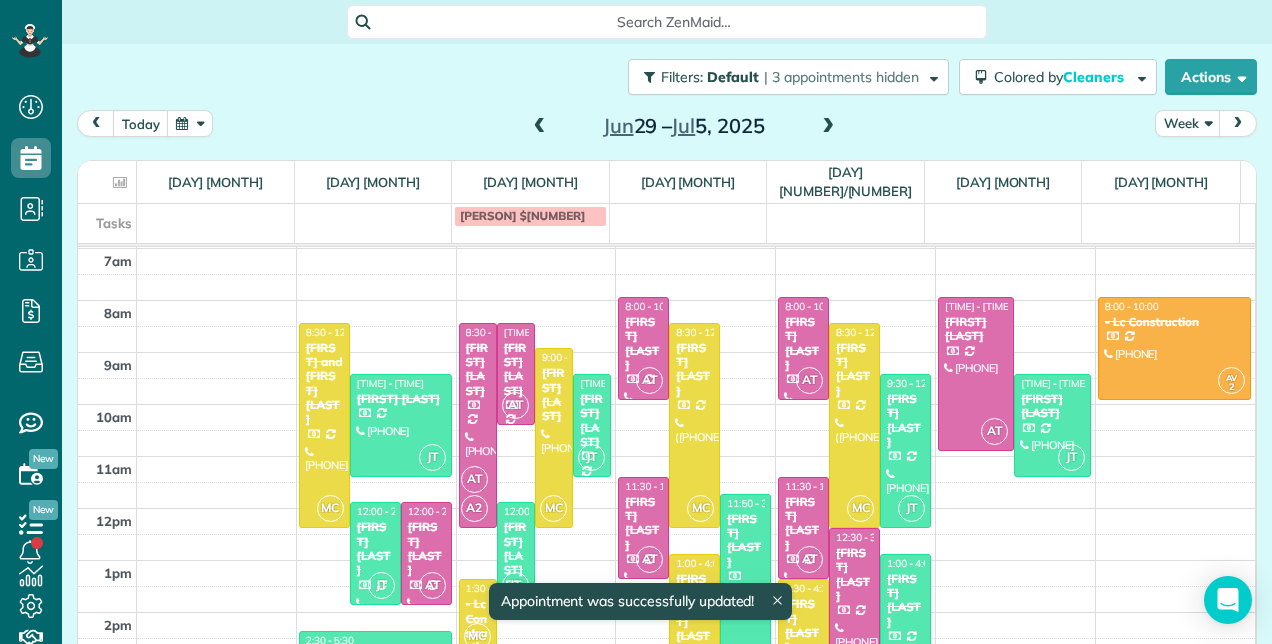 click at bounding box center [828, 127] 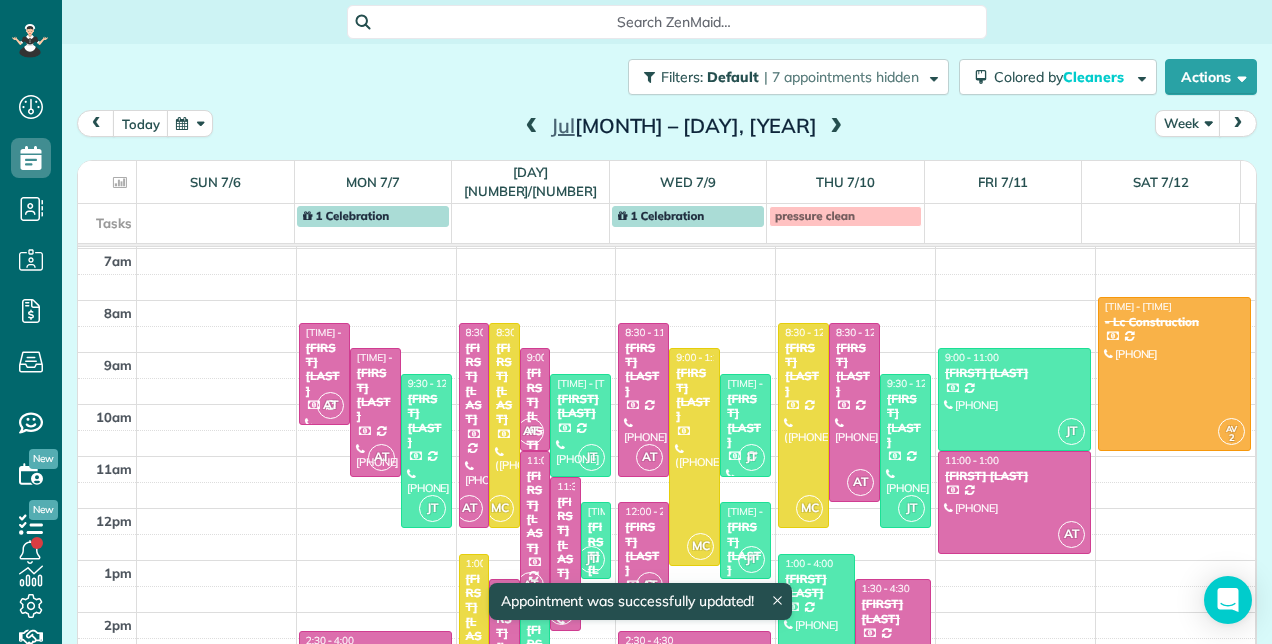 click at bounding box center [836, 127] 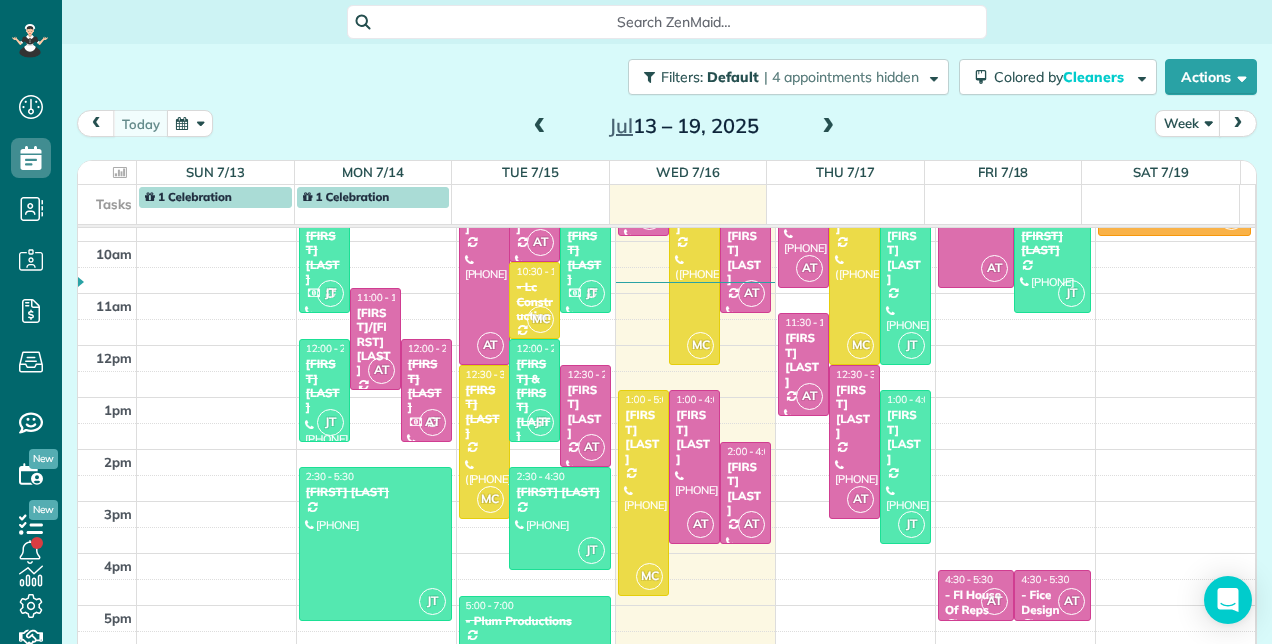 scroll, scrollTop: 448, scrollLeft: 0, axis: vertical 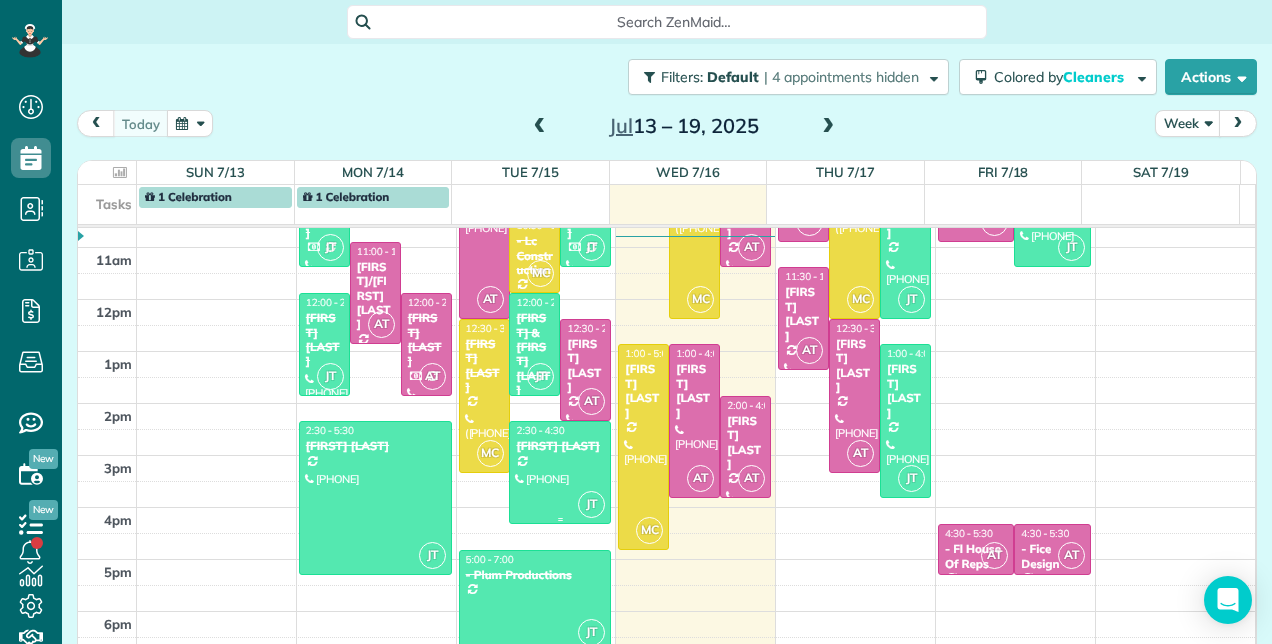 click on "[FIRST] [LAST]" at bounding box center (560, 446) 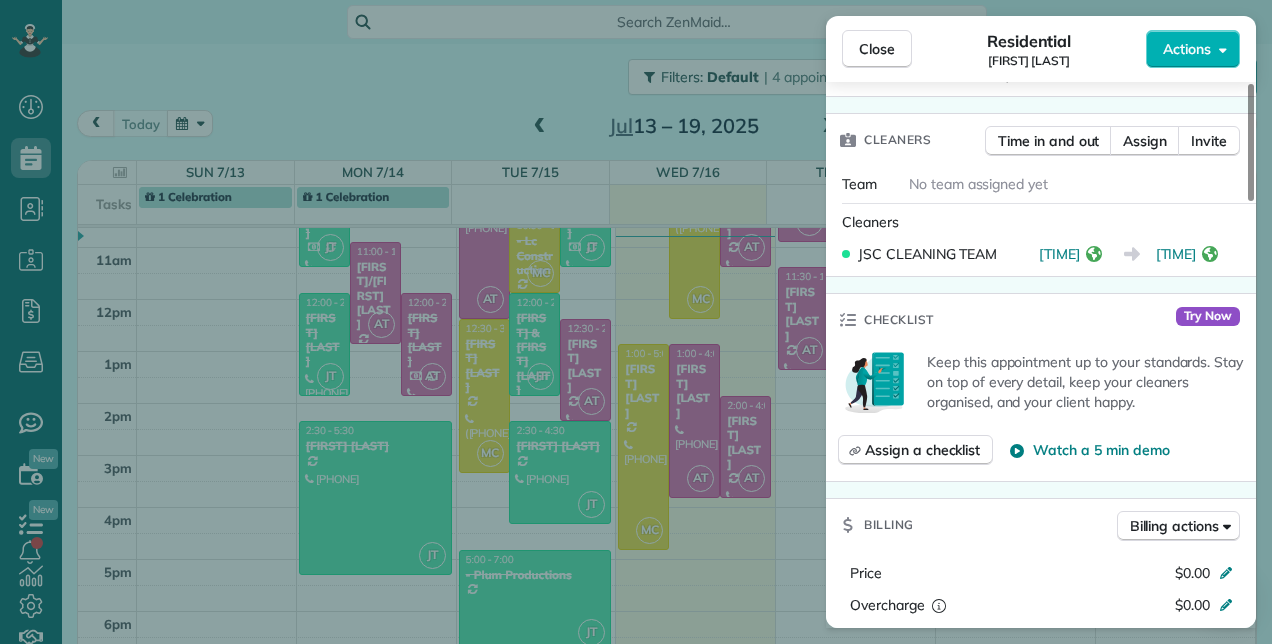 scroll, scrollTop: 600, scrollLeft: 0, axis: vertical 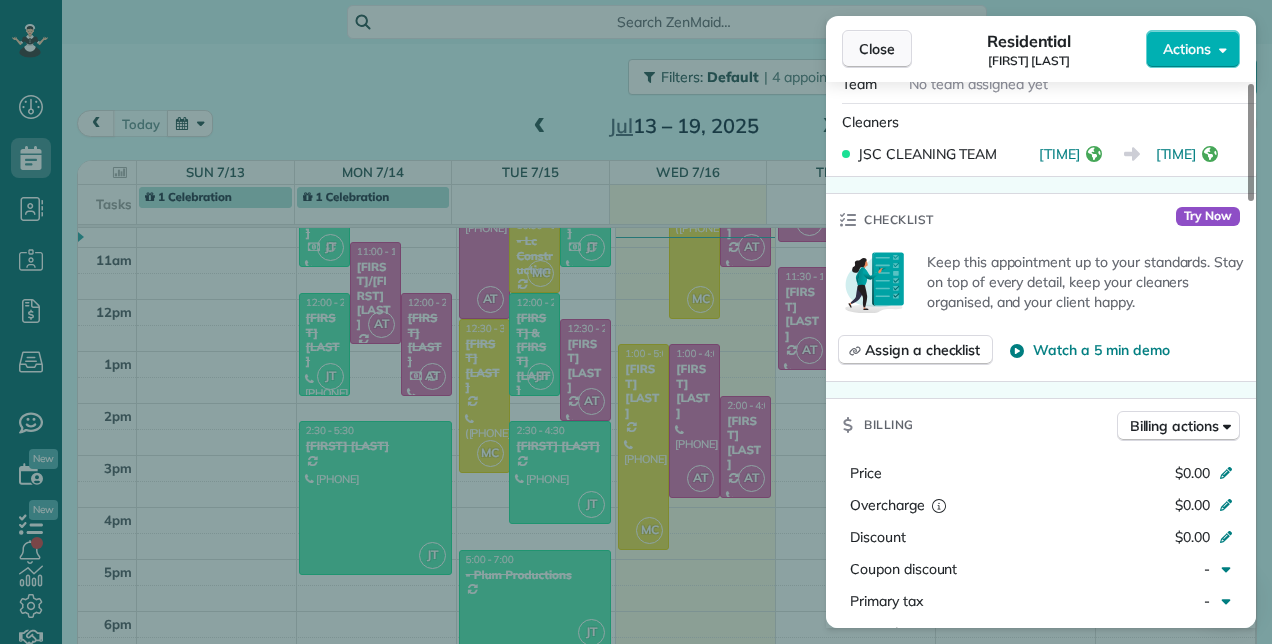 click on "Close" at bounding box center [877, 49] 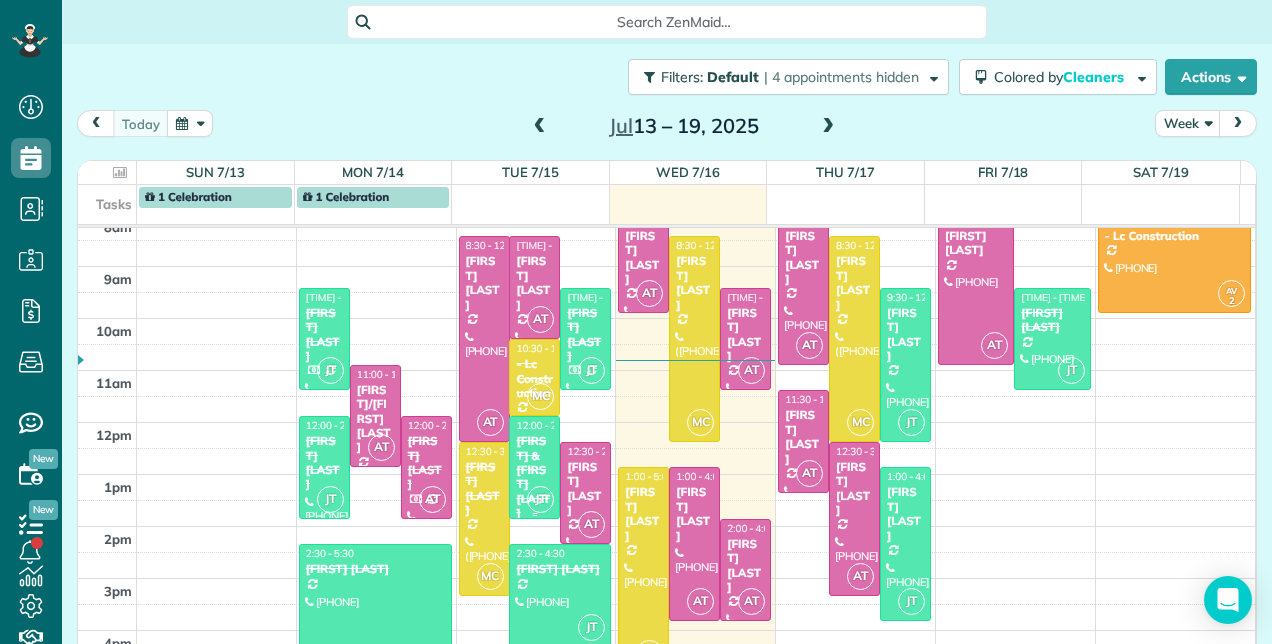 scroll, scrollTop: 248, scrollLeft: 0, axis: vertical 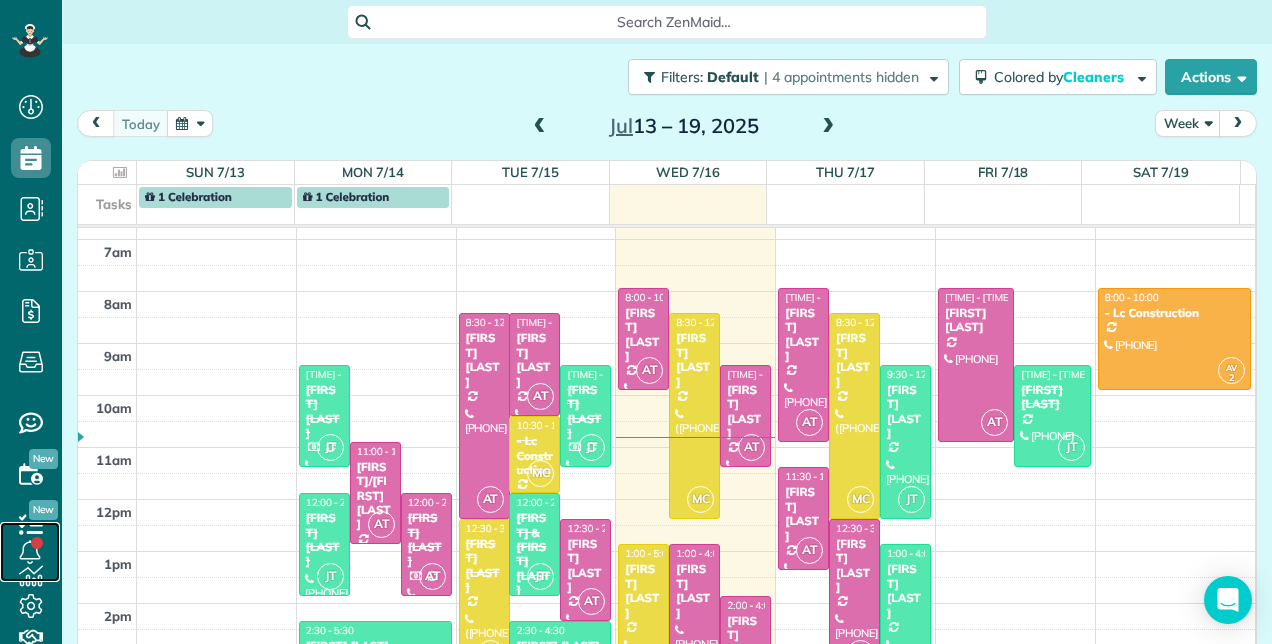 click at bounding box center [30, 552] 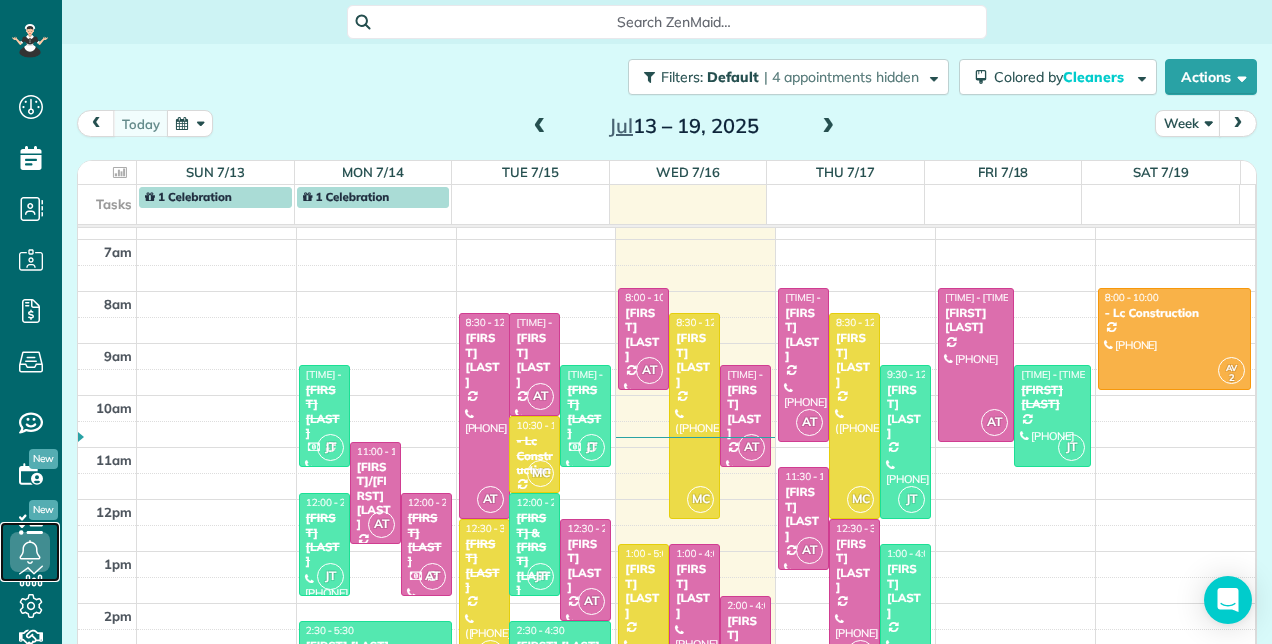 click 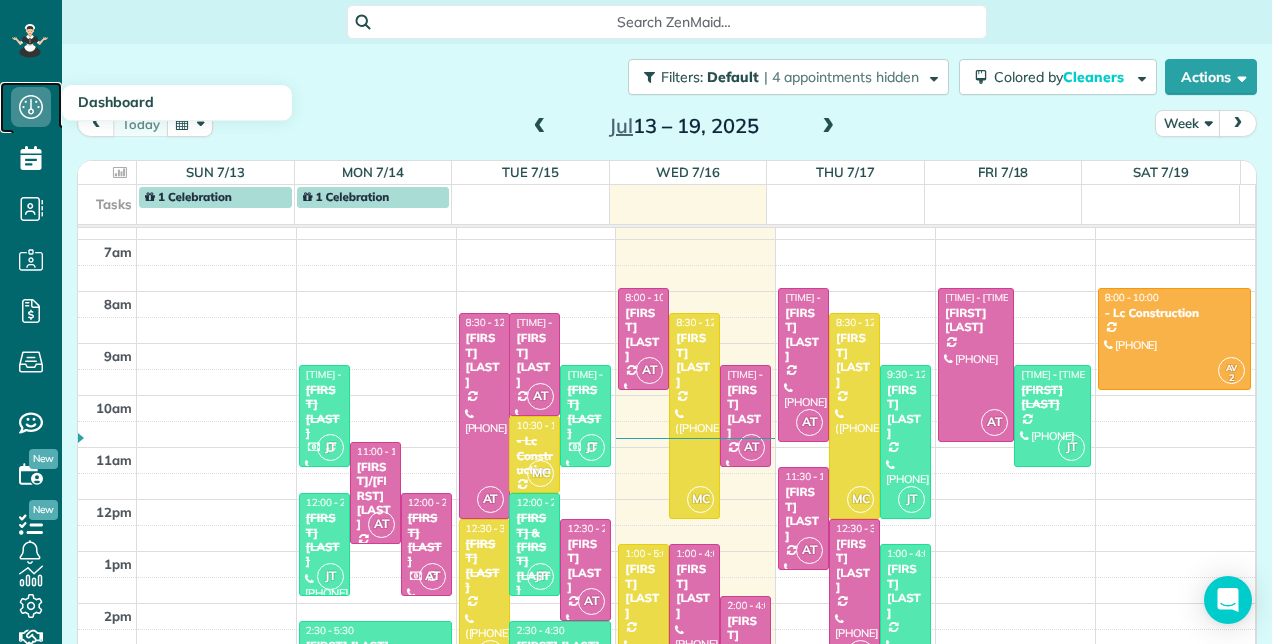 click 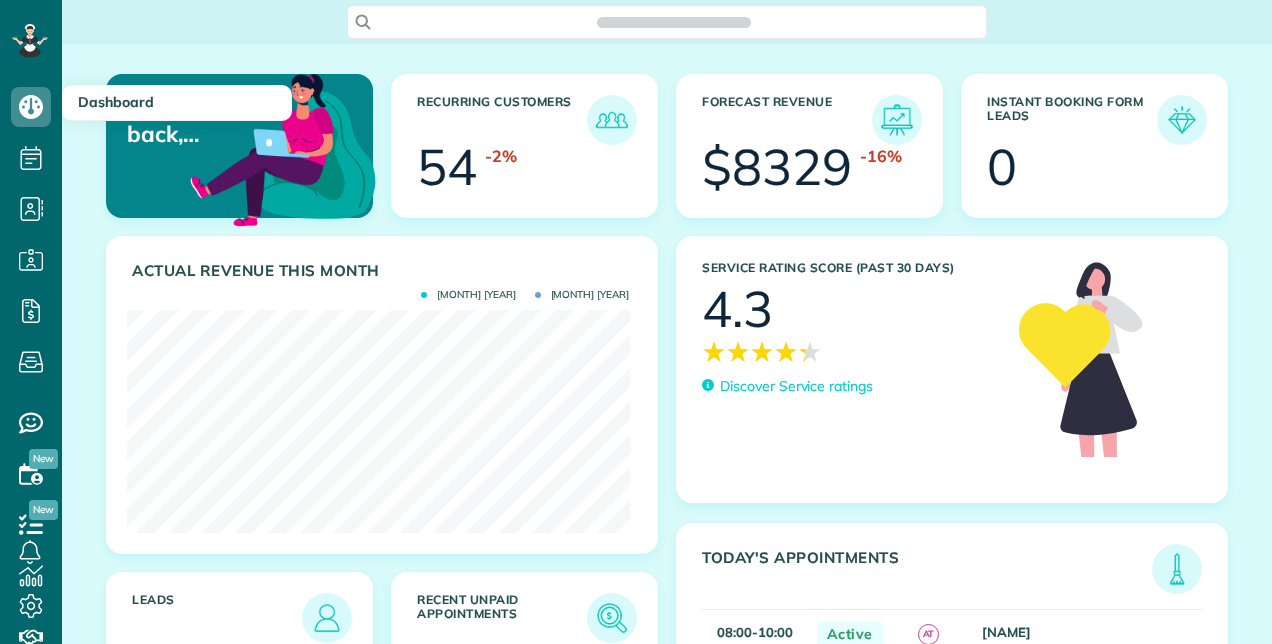 scroll, scrollTop: 0, scrollLeft: 0, axis: both 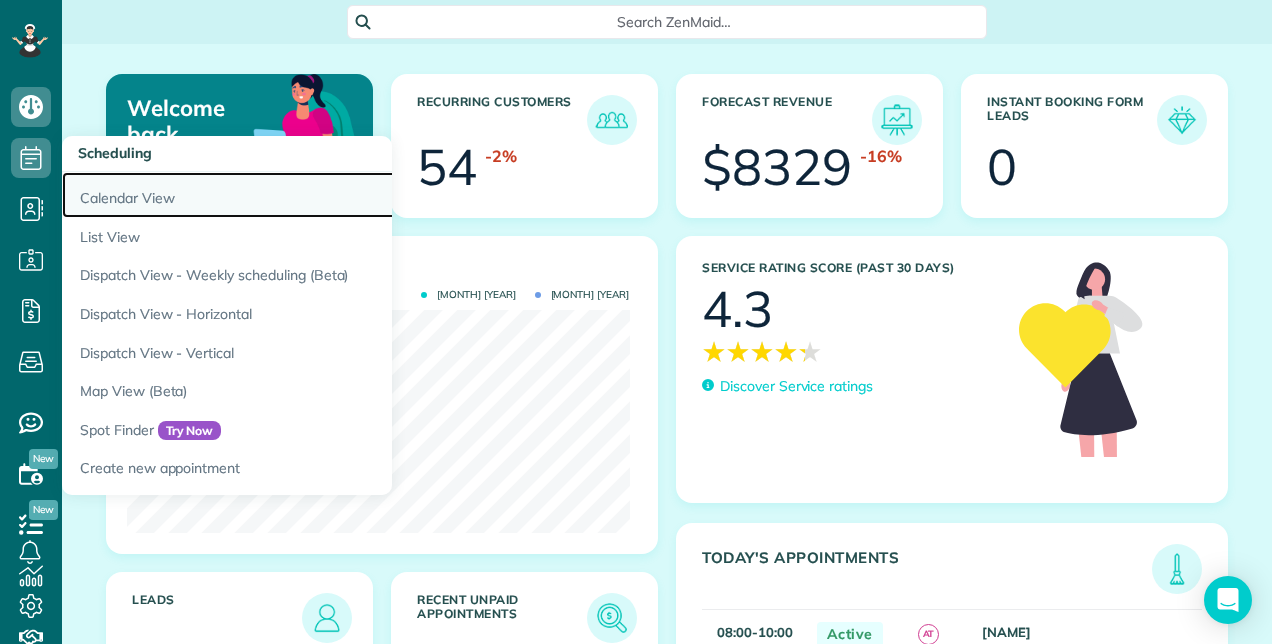 click on "Calendar View" at bounding box center (312, 195) 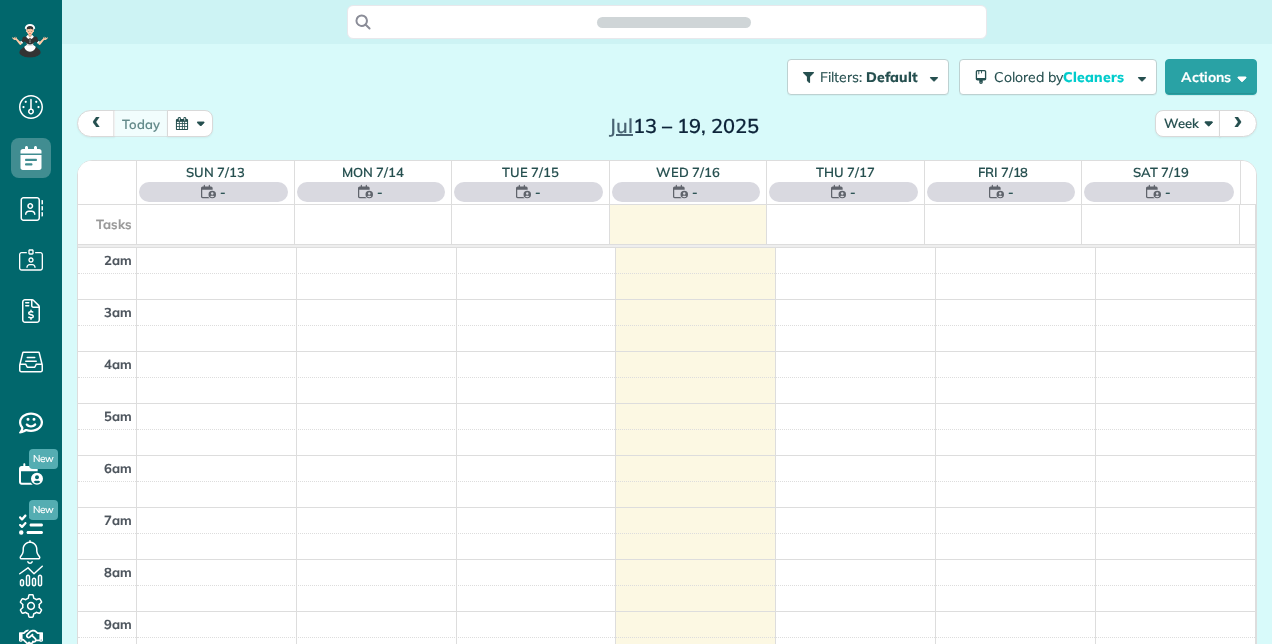 scroll, scrollTop: 0, scrollLeft: 0, axis: both 